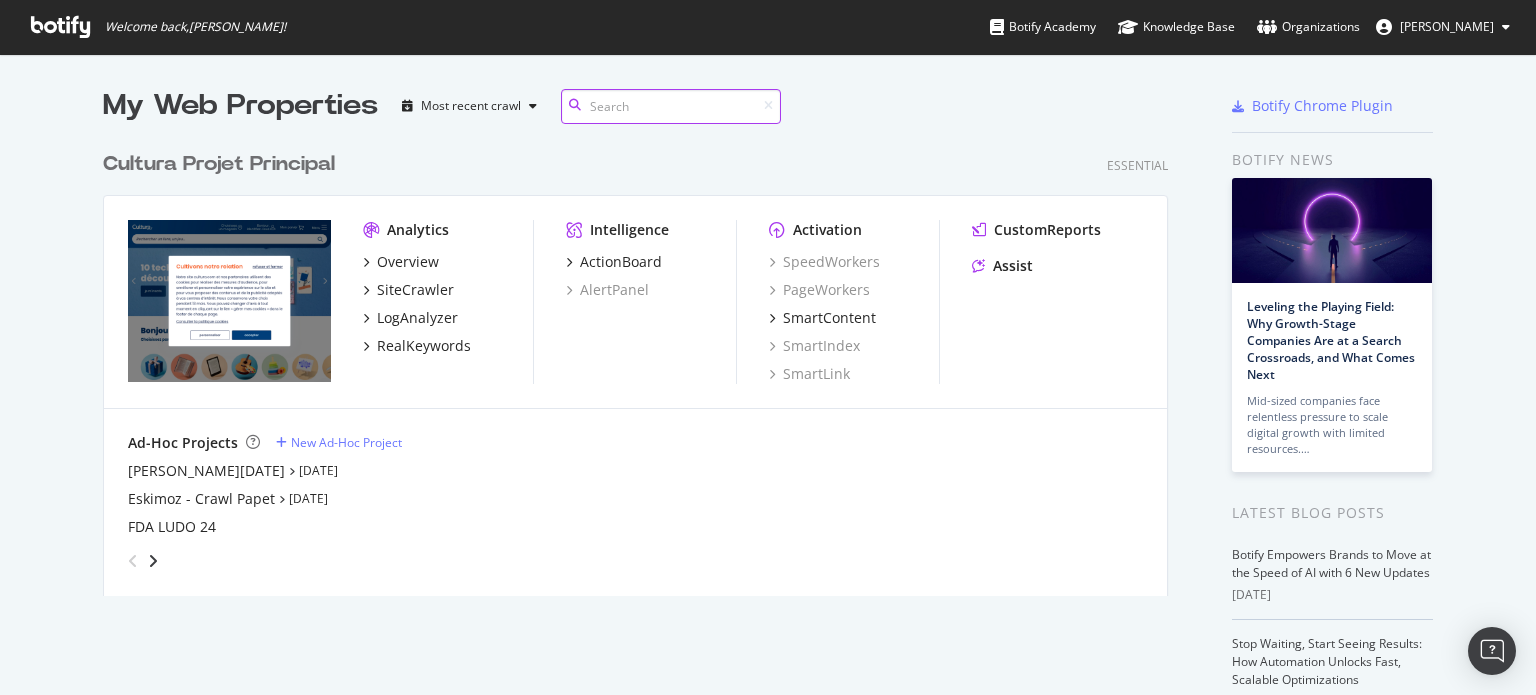 scroll, scrollTop: 0, scrollLeft: 0, axis: both 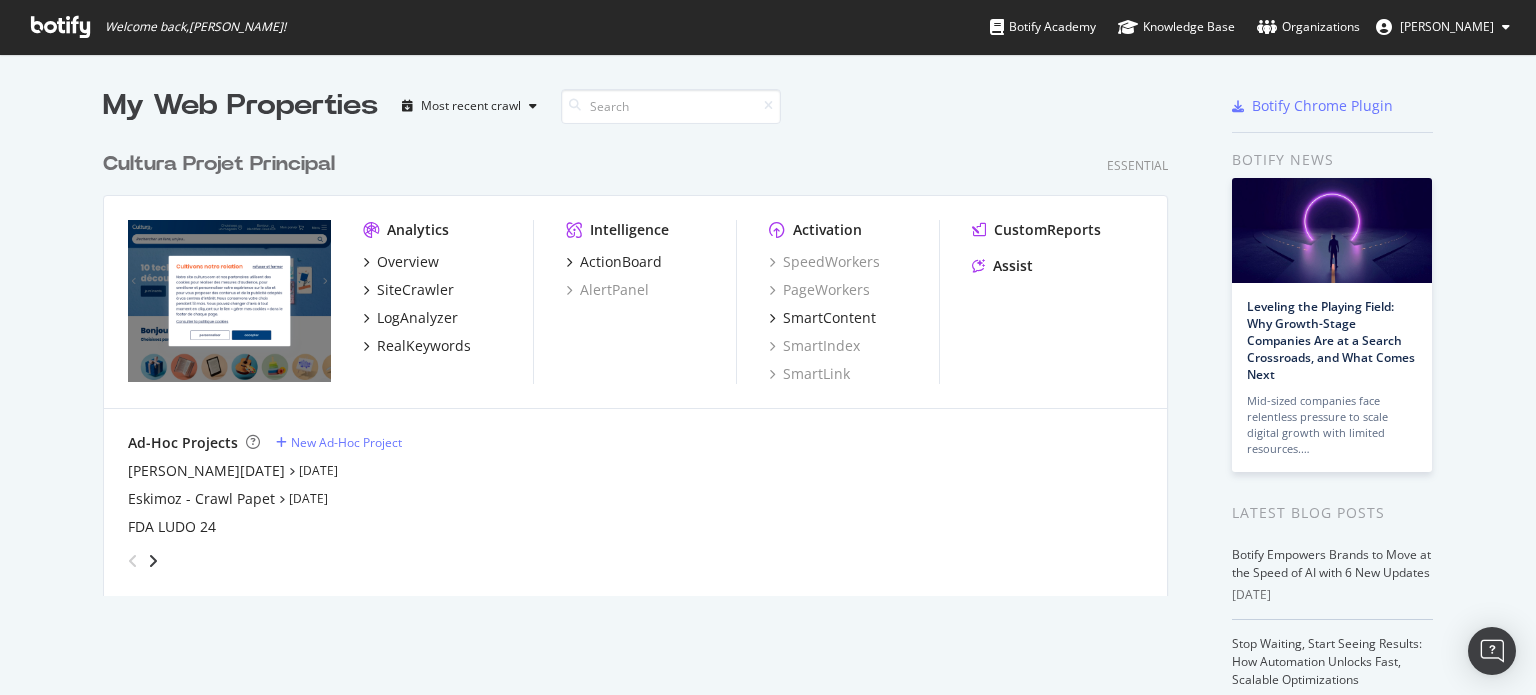 click on "Cultura Projet Principal" at bounding box center (219, 164) 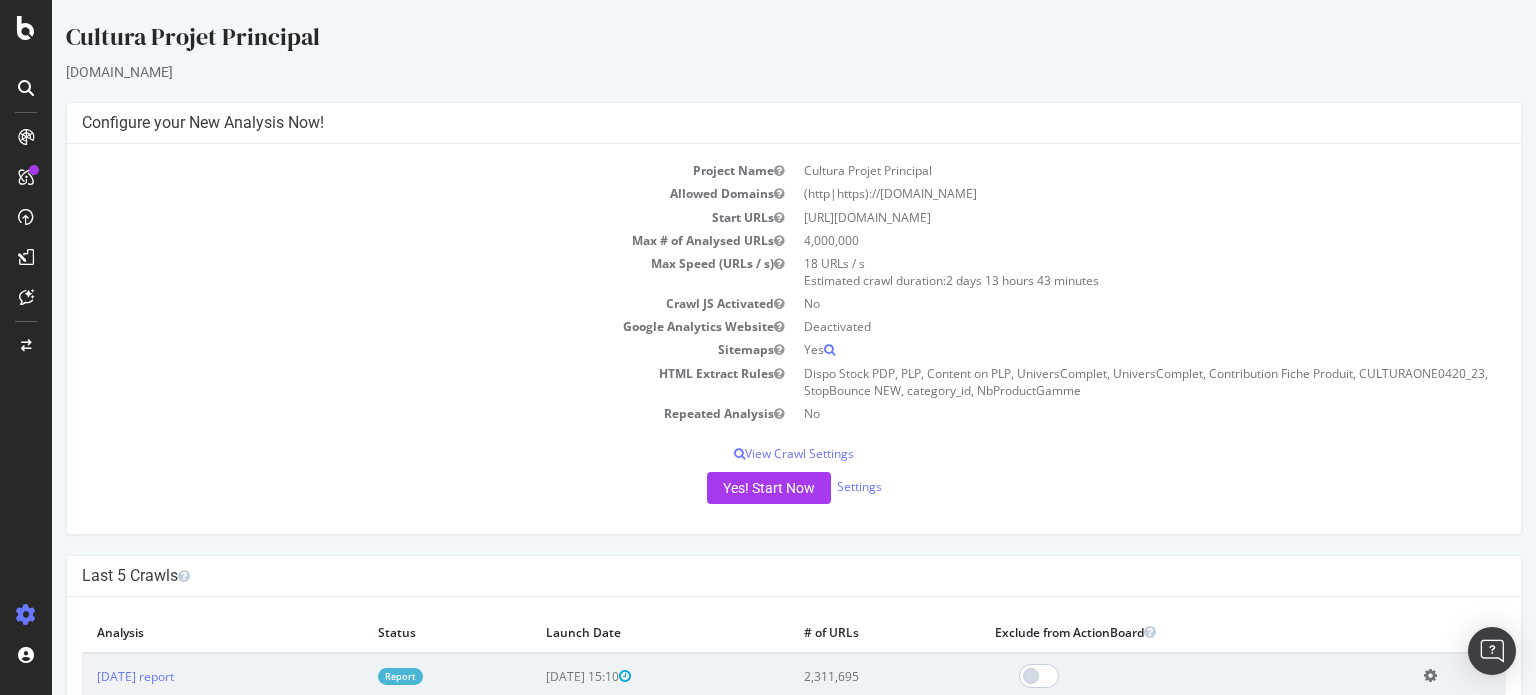scroll, scrollTop: 0, scrollLeft: 0, axis: both 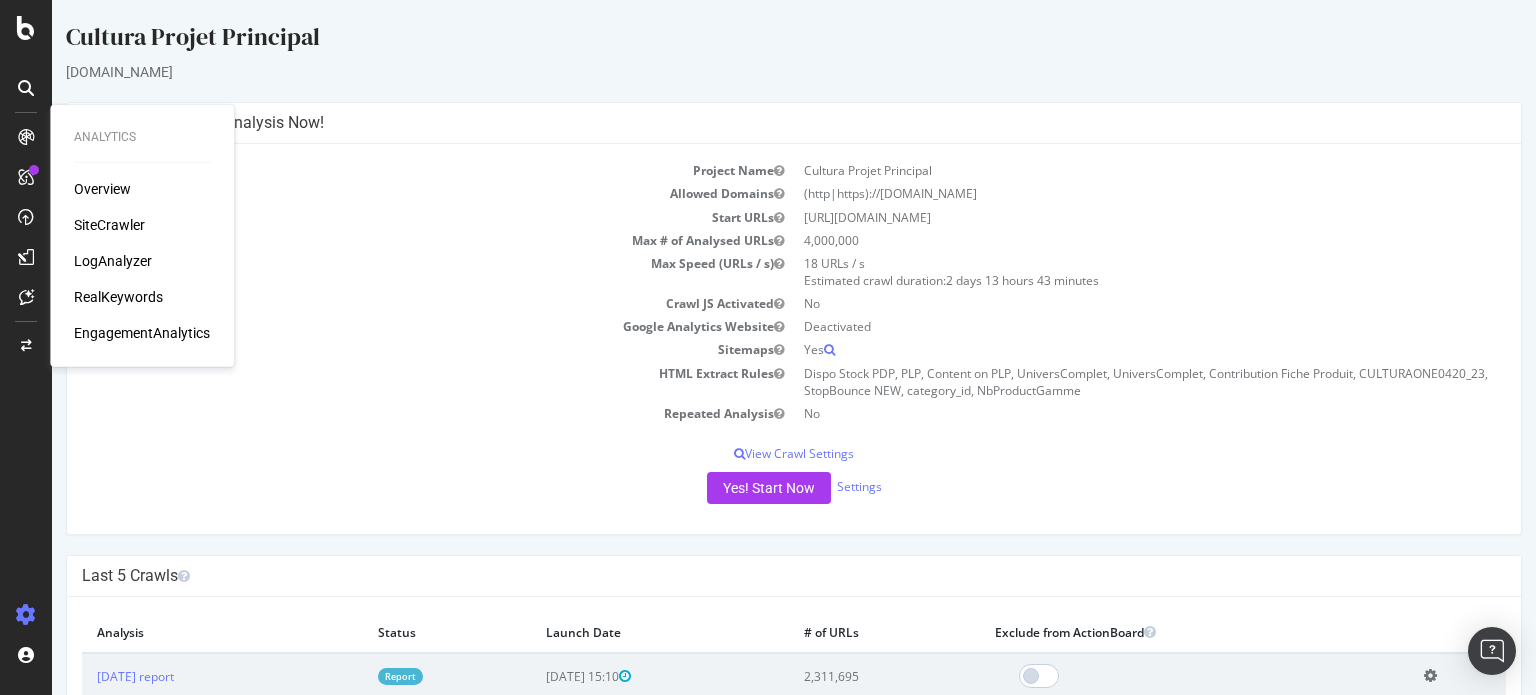 click at bounding box center (26, 137) 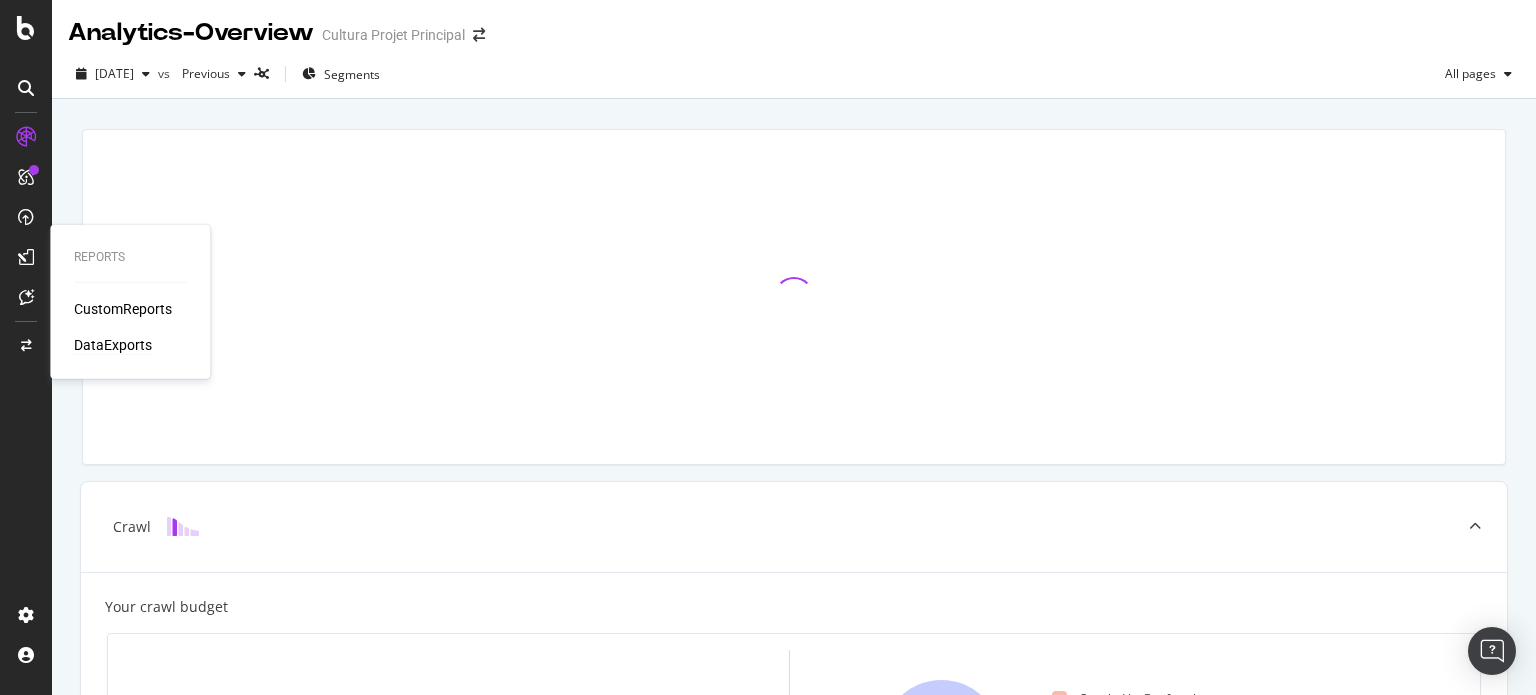 click on "DataExports" at bounding box center [113, 345] 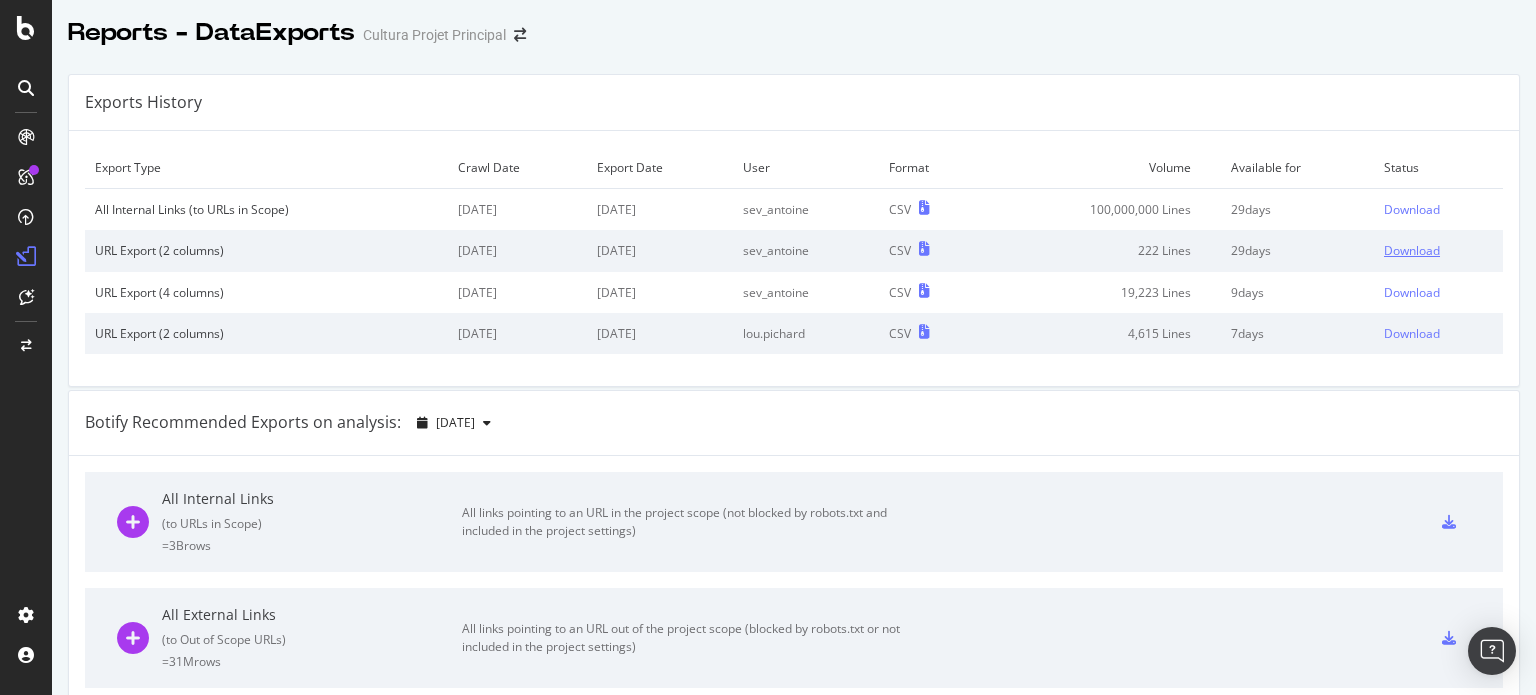 click on "Download" at bounding box center (1412, 250) 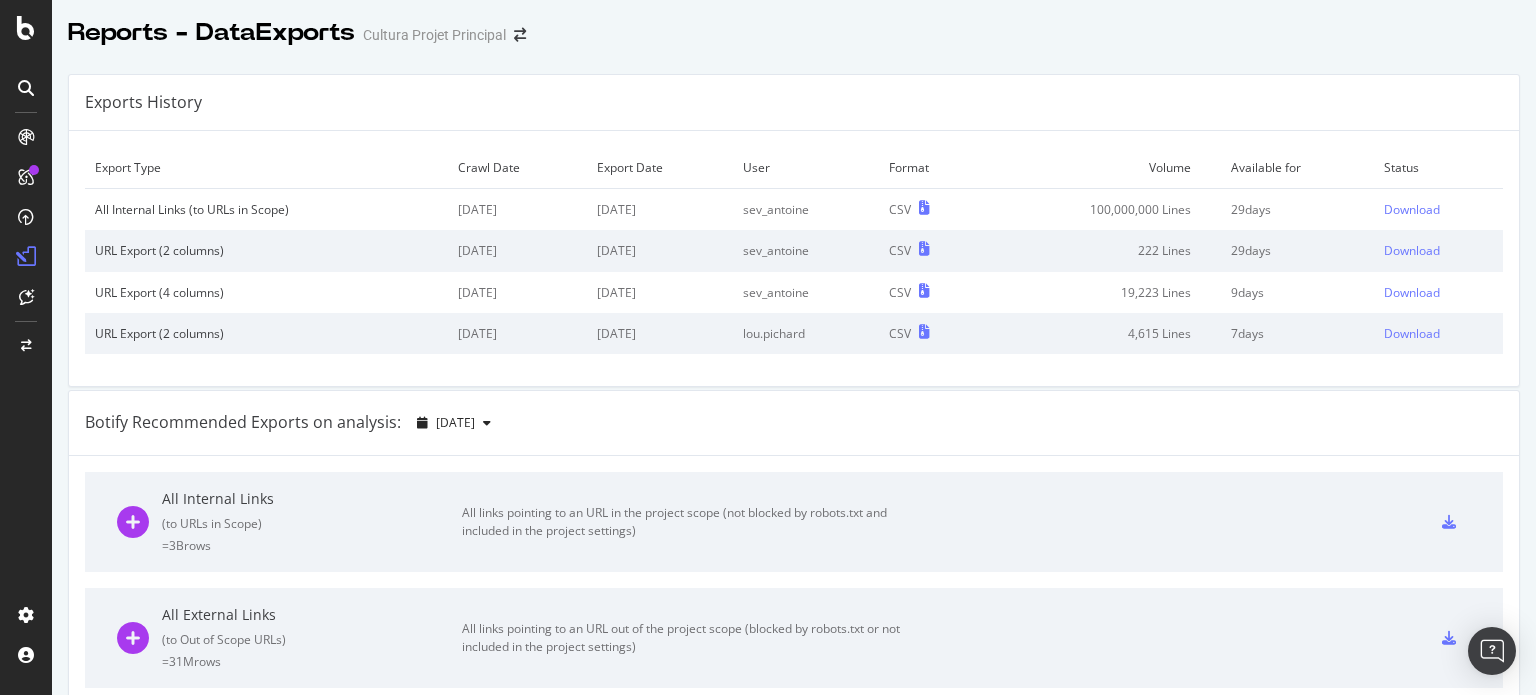 click at bounding box center (26, 347) 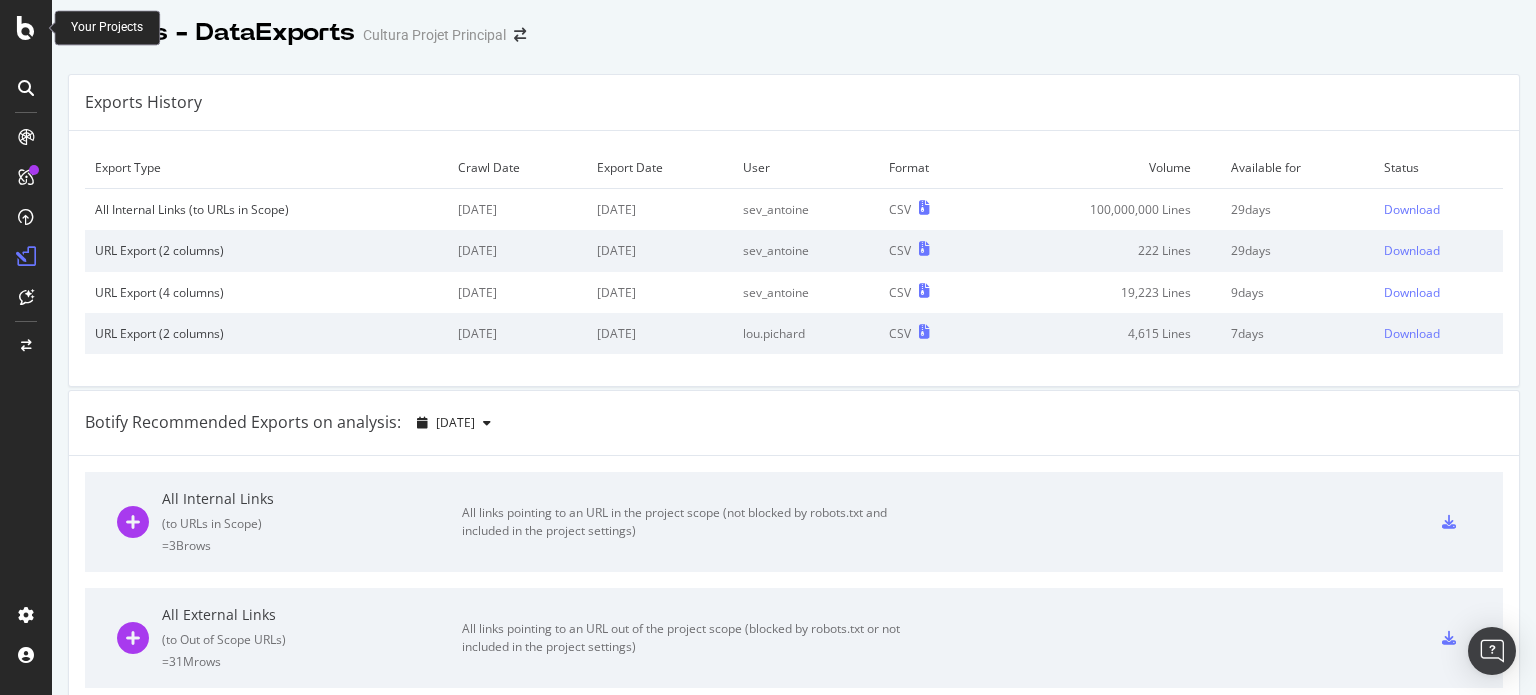 click at bounding box center [26, 28] 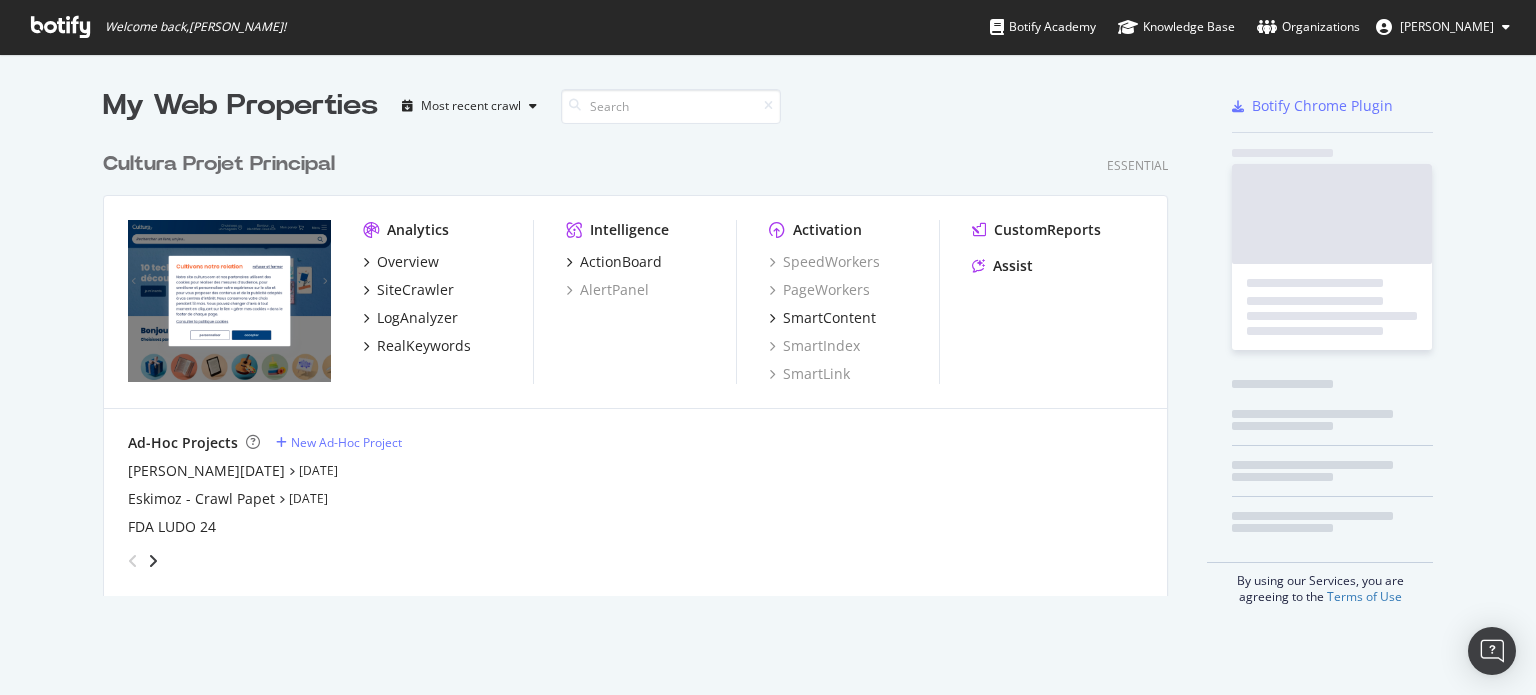 scroll, scrollTop: 16, scrollLeft: 16, axis: both 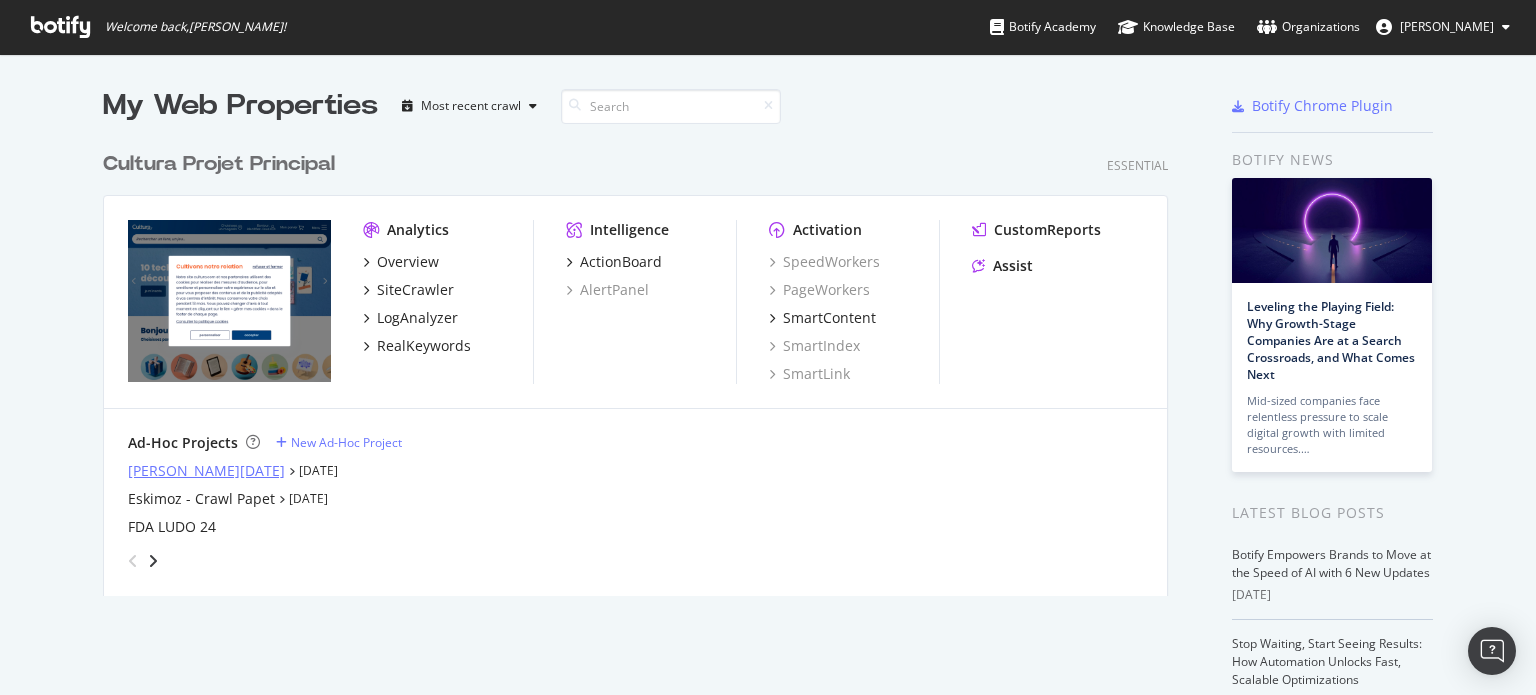 click on "Cadeaux - Noel" at bounding box center (206, 471) 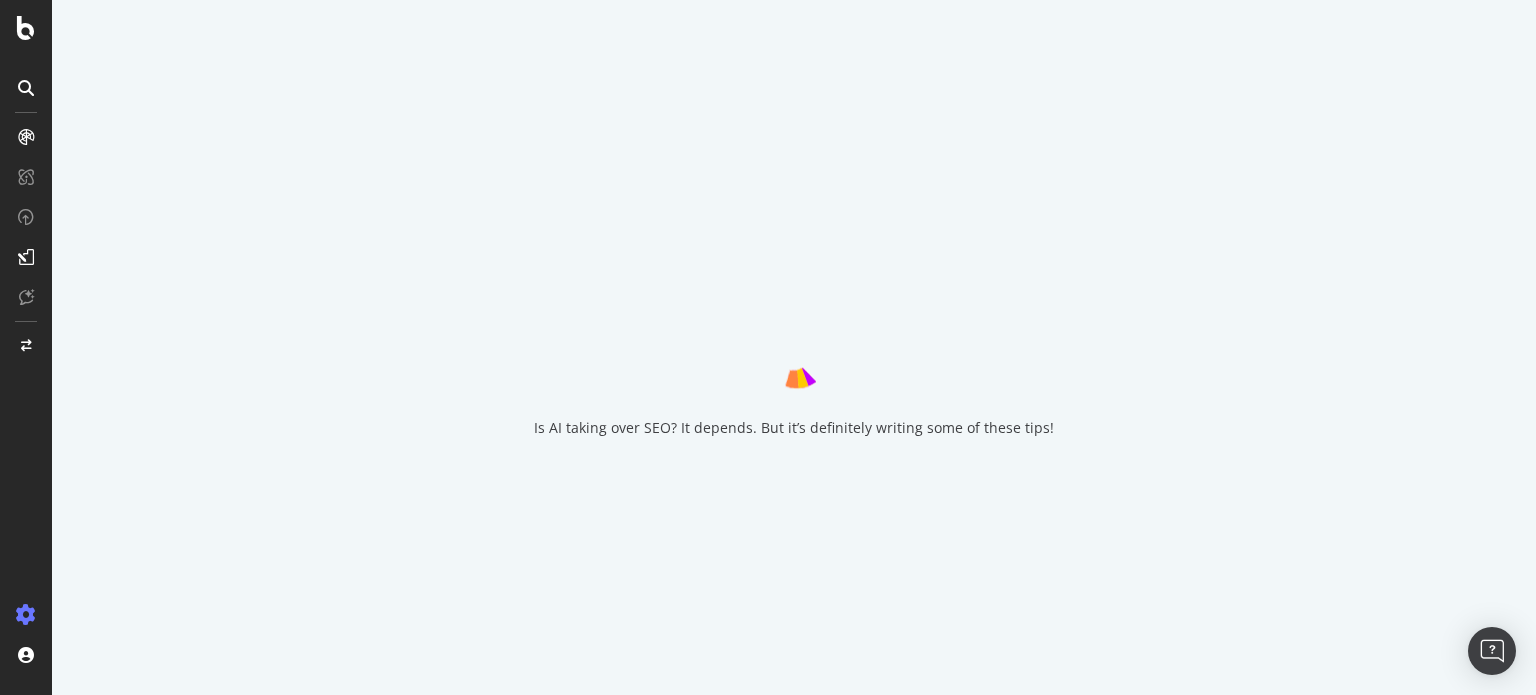 scroll, scrollTop: 0, scrollLeft: 0, axis: both 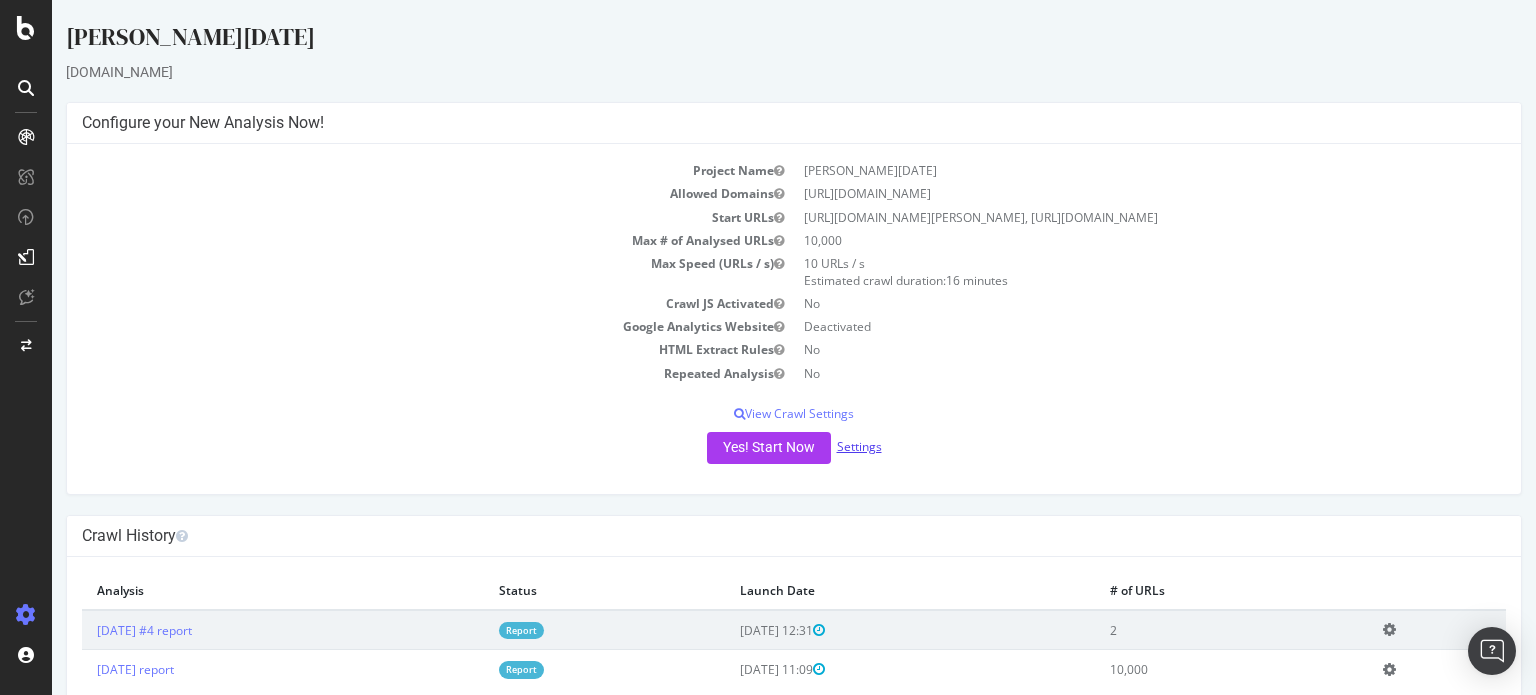 click on "Settings" at bounding box center (859, 446) 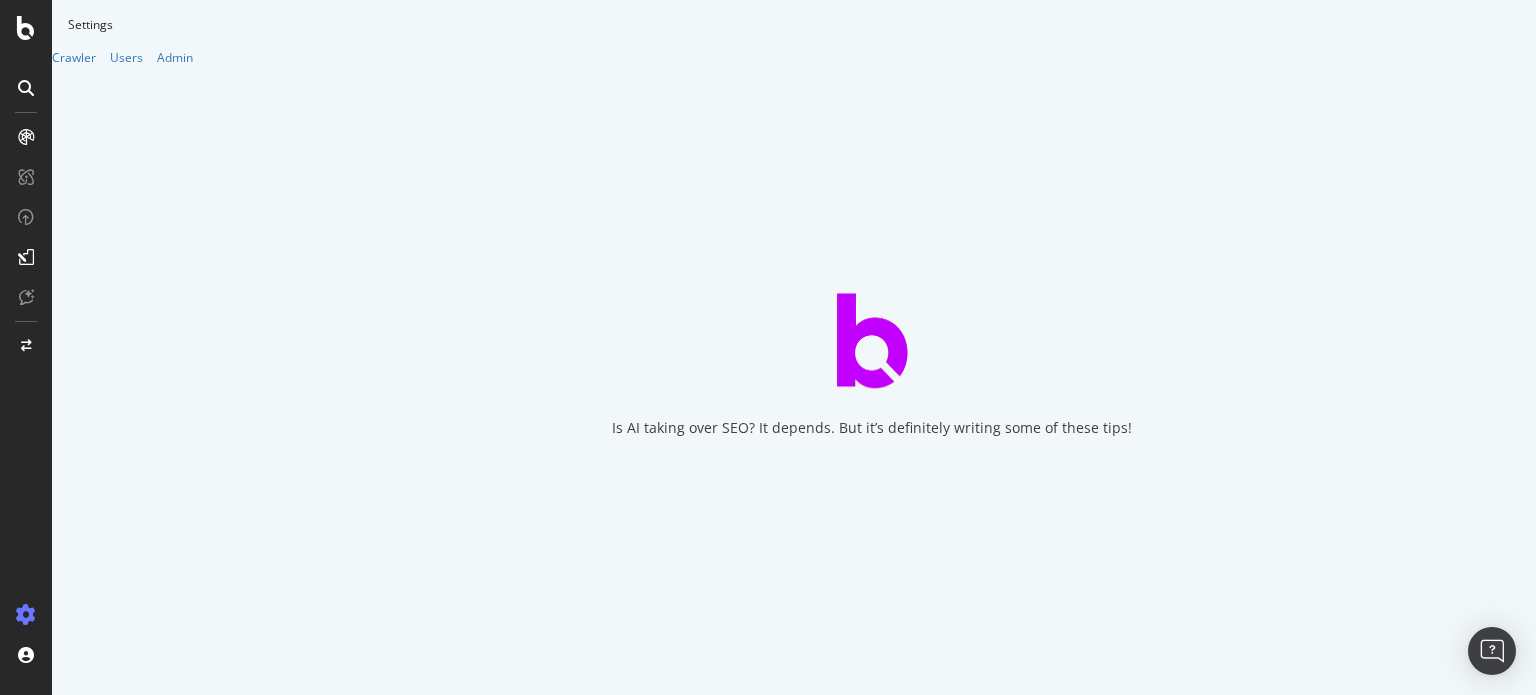 scroll, scrollTop: 0, scrollLeft: 0, axis: both 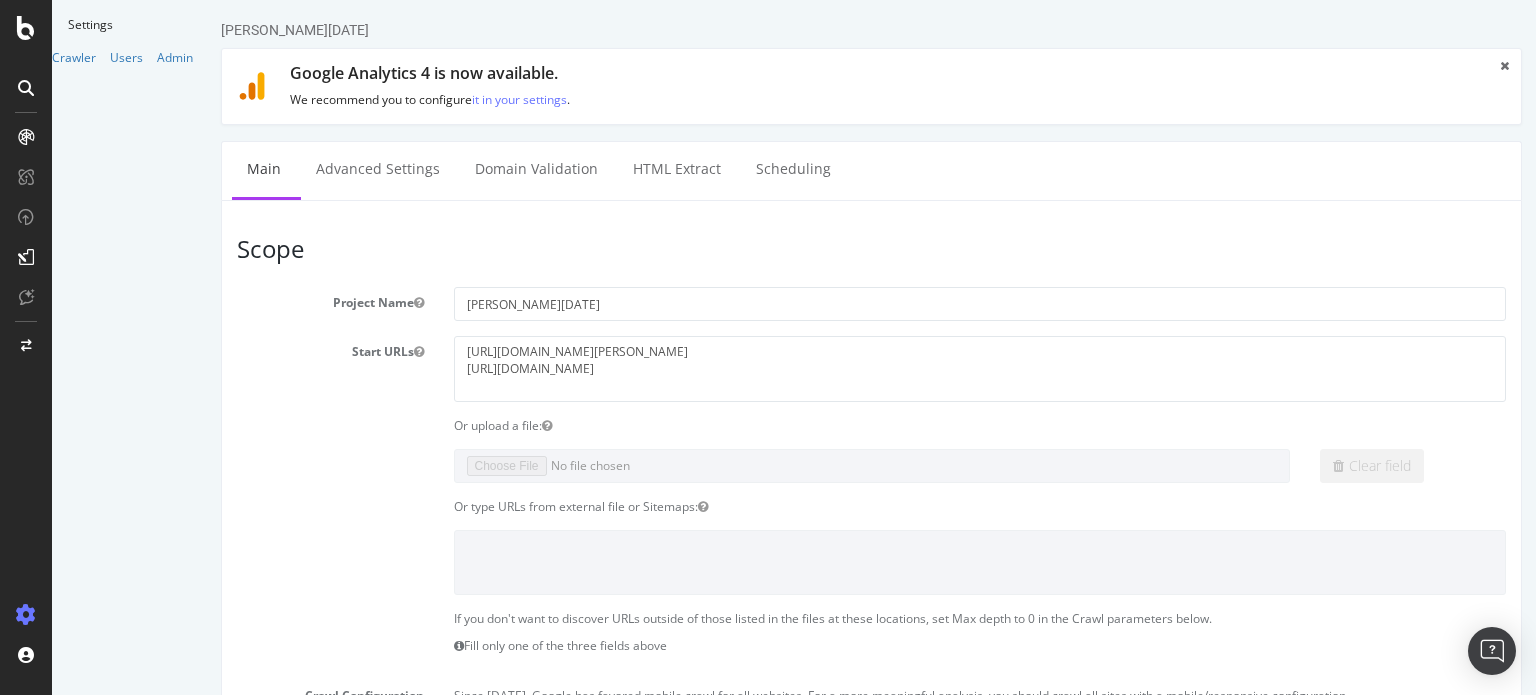 click on "Project Name
Cadeaux - Noel Start URLs
https://www.cultura.com/les-evenements/noel.html
https://www.cultura.com/idees-cadeaux.html Or upload a file:
Clear field
Or type URLs from external file or Sitemaps:
If you don't want to discover URLs outside of those listed in the files at these locations, set Max depth to 0 in the Crawl parameters below.
Fill only one of the three fields above
Crawl Configuration  Since September 2020, Google has favored mobile crawl for all websites. For a more meaningful analysis, you should crawl all sites with a mobile/responsive configuration.
You can configure User Agent in  Advanced Settings .
Mobile/Responsive Desktop Advanced GB" at bounding box center [871, 698] 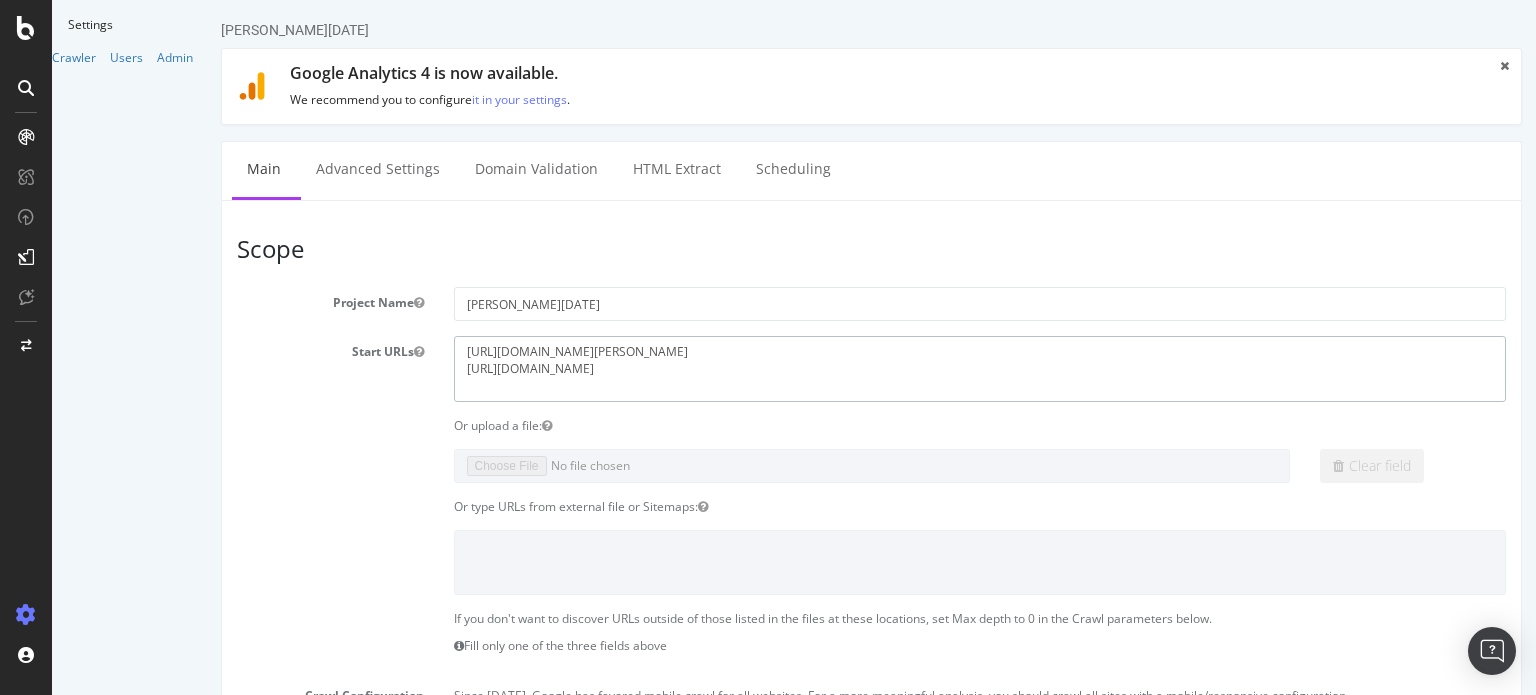 drag, startPoint x: 786, startPoint y: 379, endPoint x: 391, endPoint y: 84, distance: 493.001 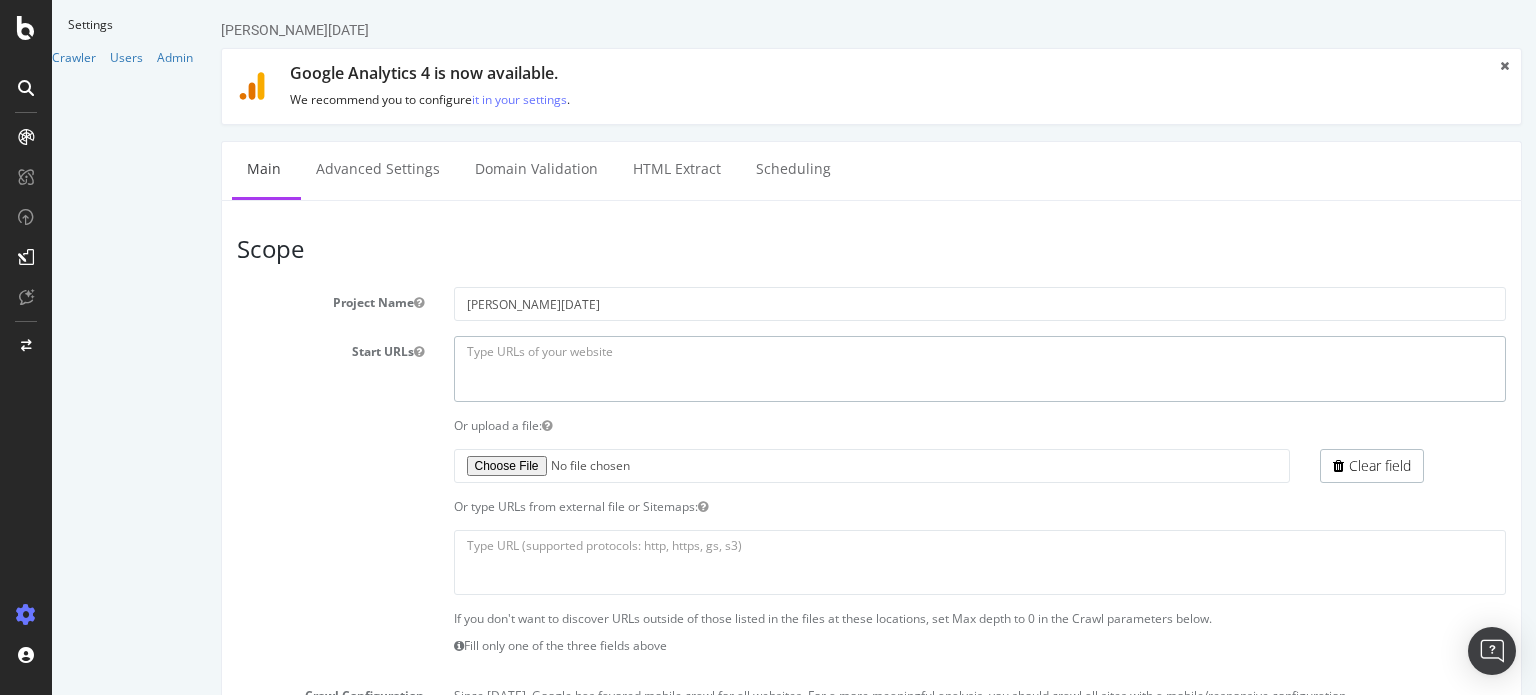 type 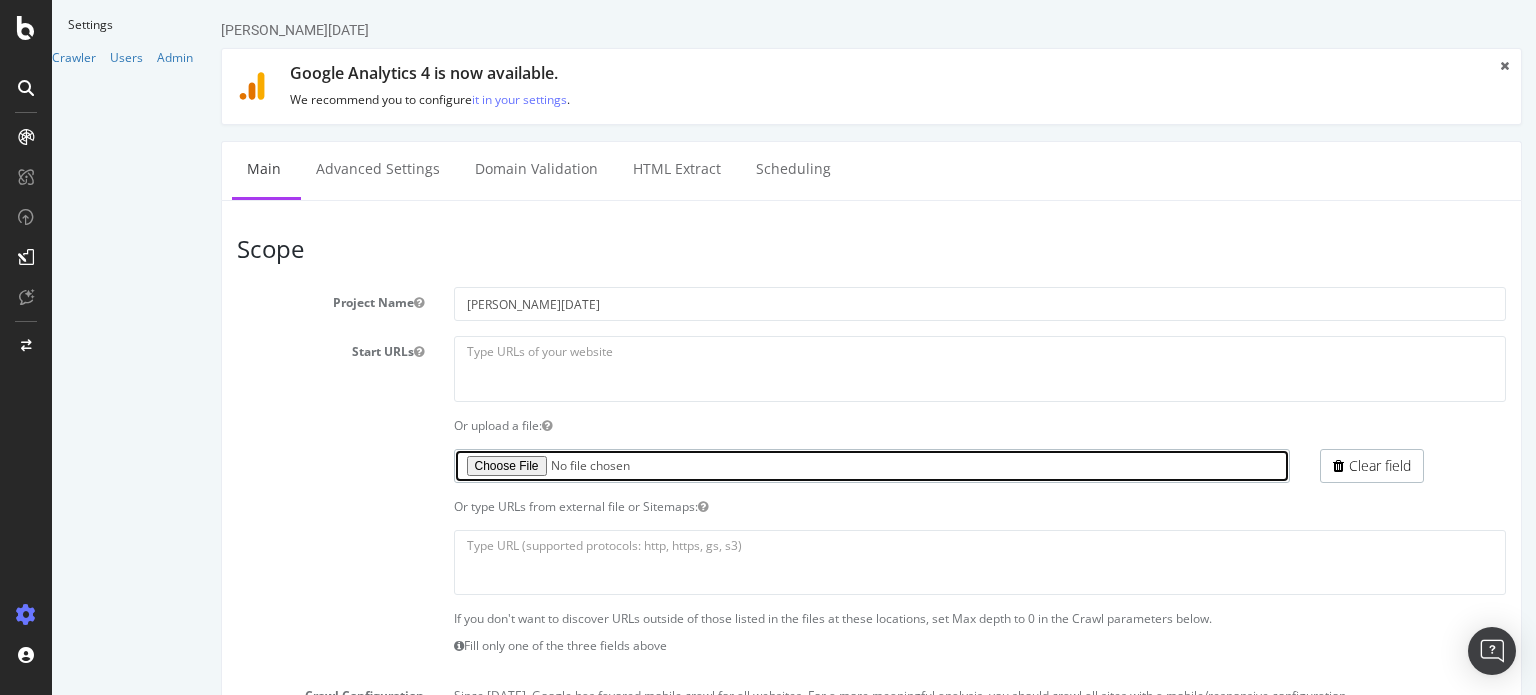 click at bounding box center (872, 466) 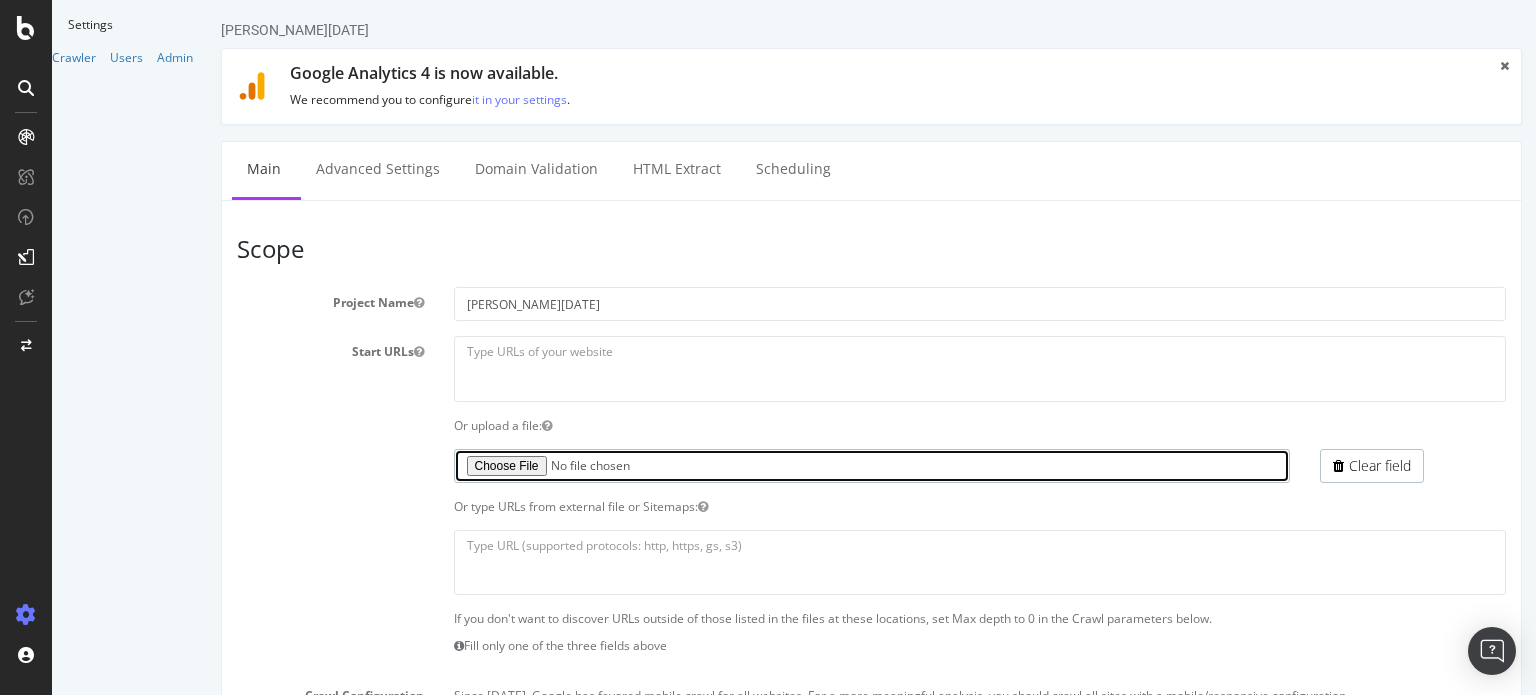 type on "C:\fakepath\kw-noel-arbo.xlsx" 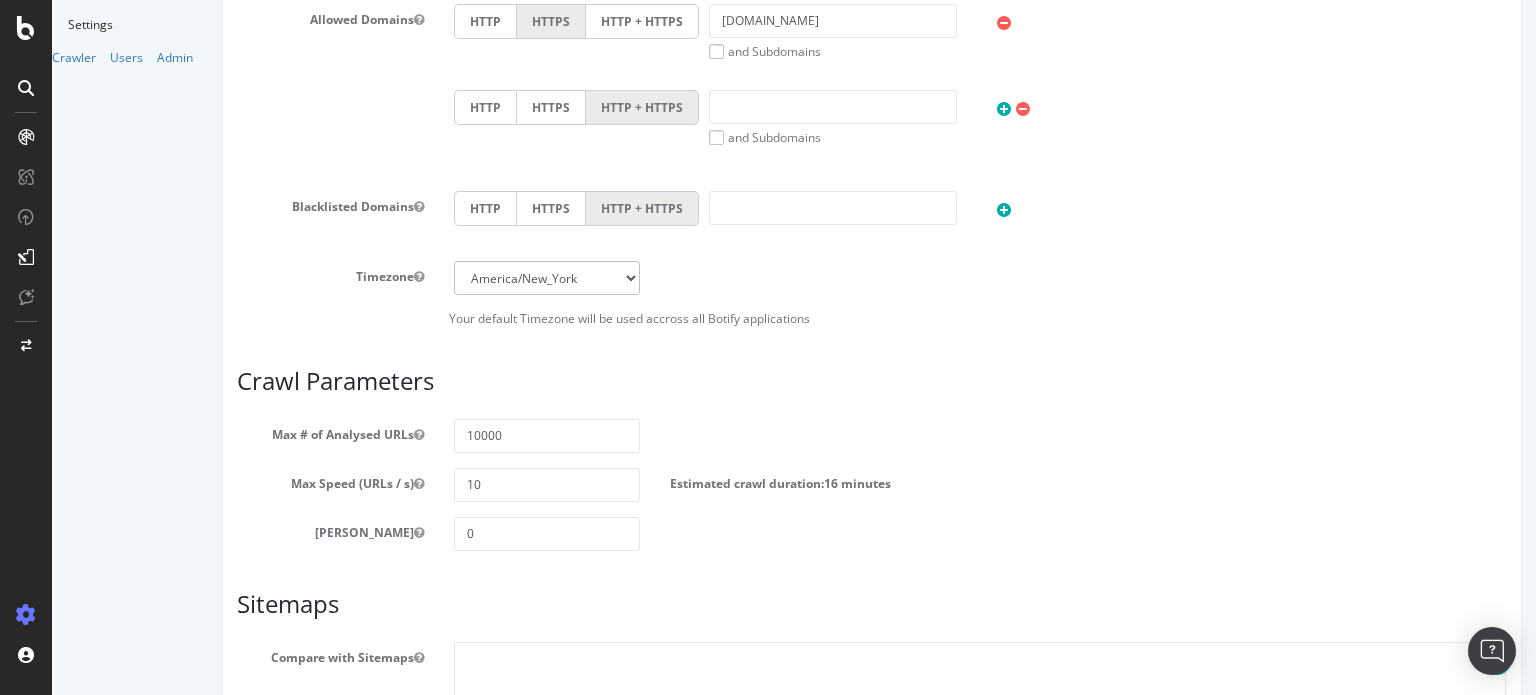 scroll, scrollTop: 990, scrollLeft: 0, axis: vertical 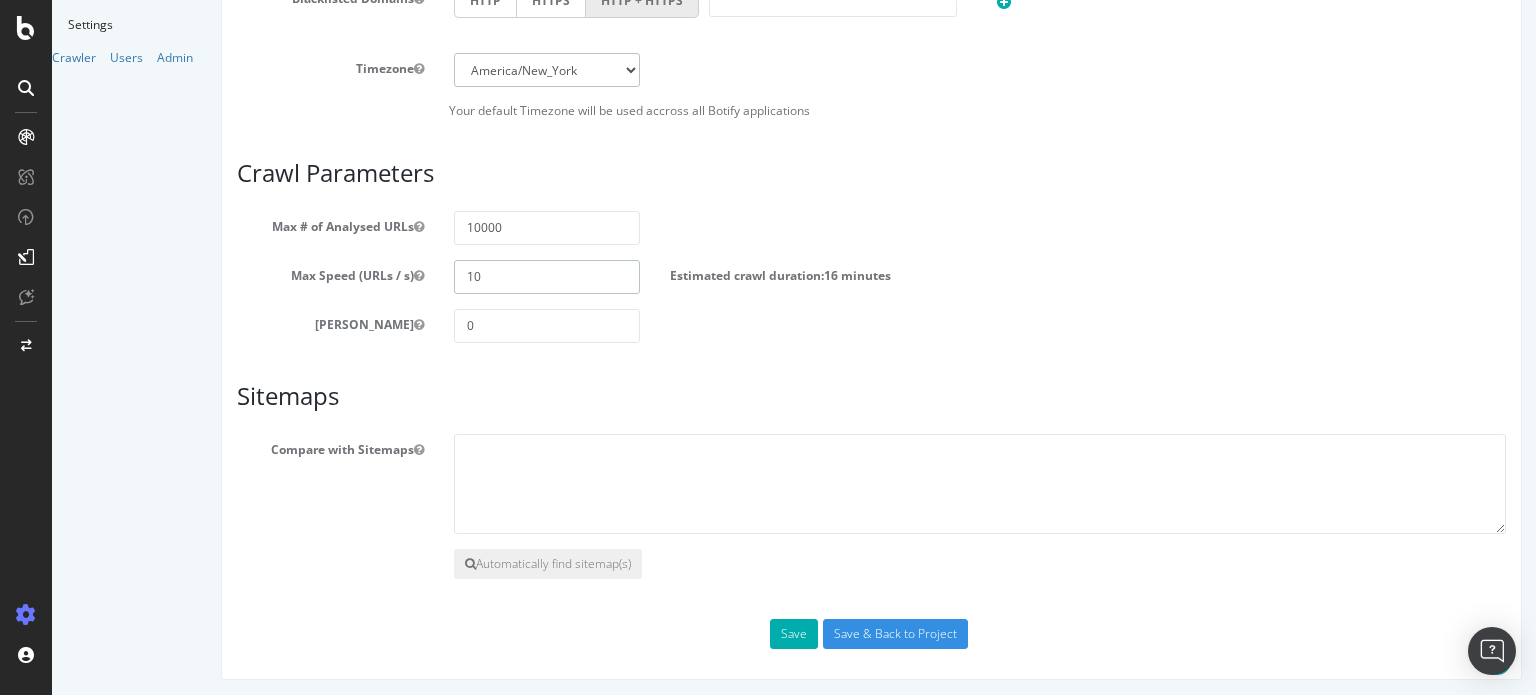click on "Max Speed (URLs / s)
10 Estimated crawl duration:  16 minutes" at bounding box center (871, 277) 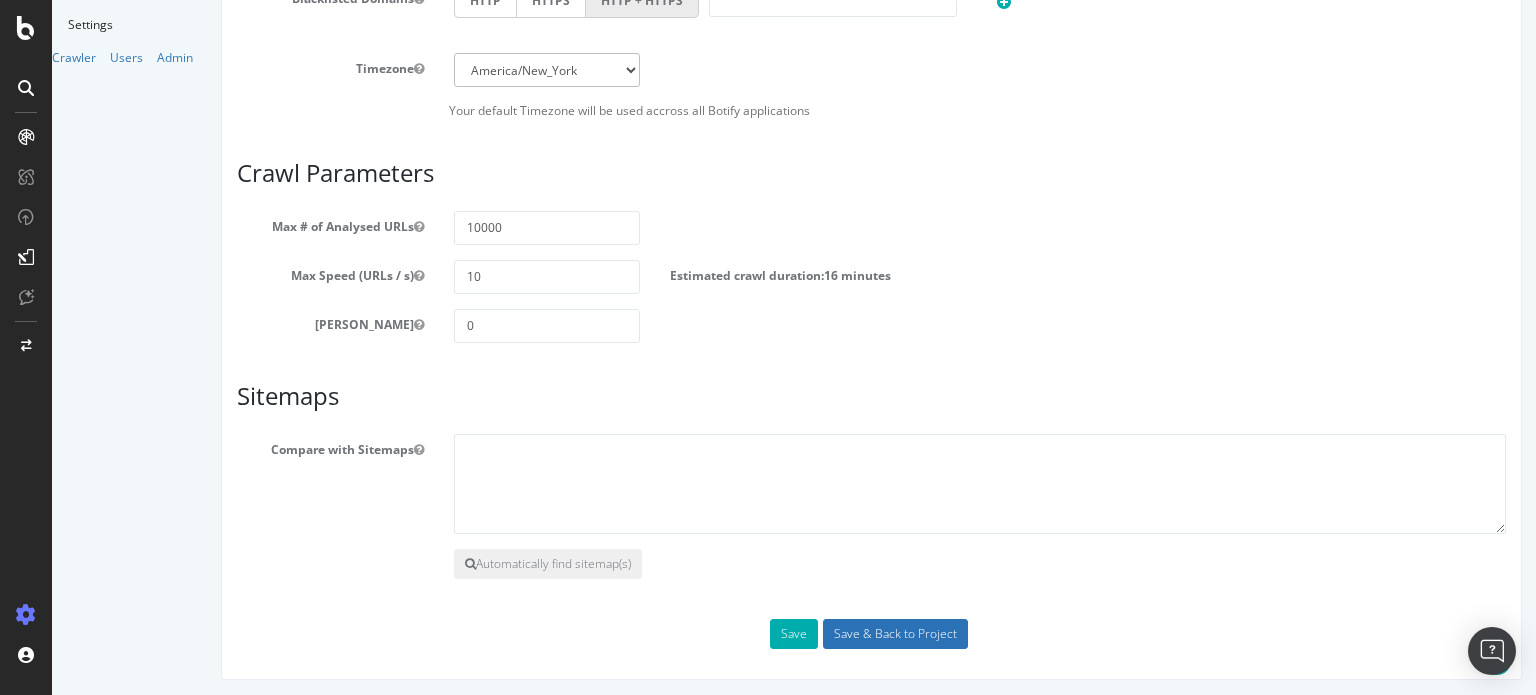 click on "Save & Back to Project" at bounding box center (895, 634) 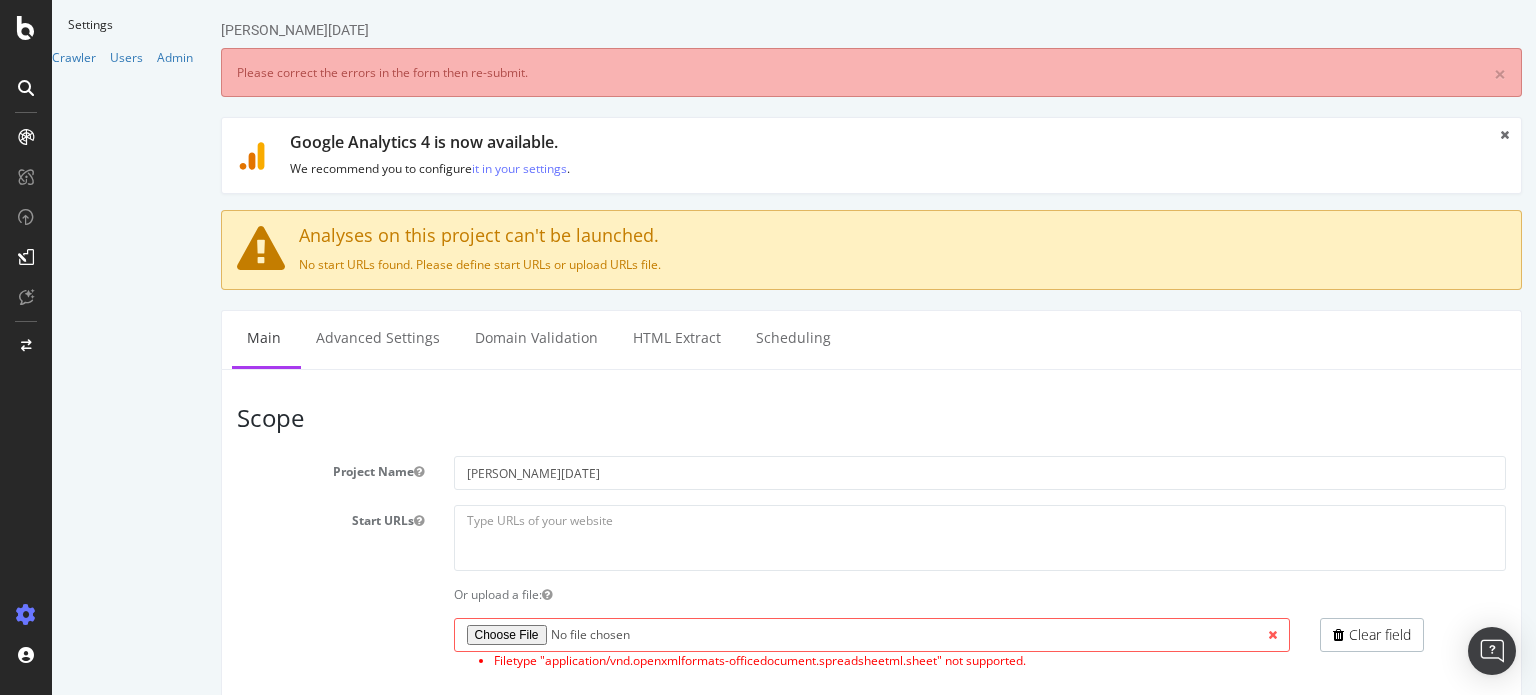 scroll, scrollTop: 0, scrollLeft: 0, axis: both 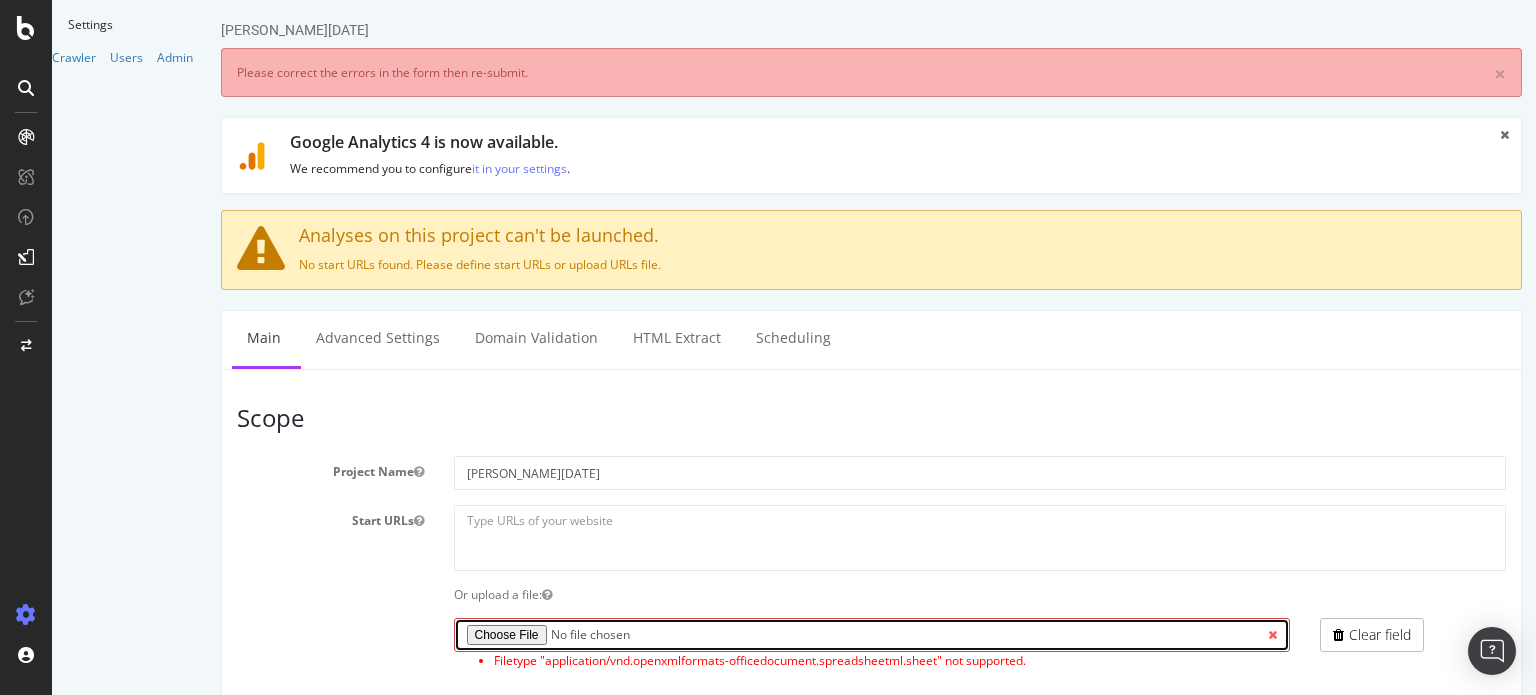 click at bounding box center [872, 635] 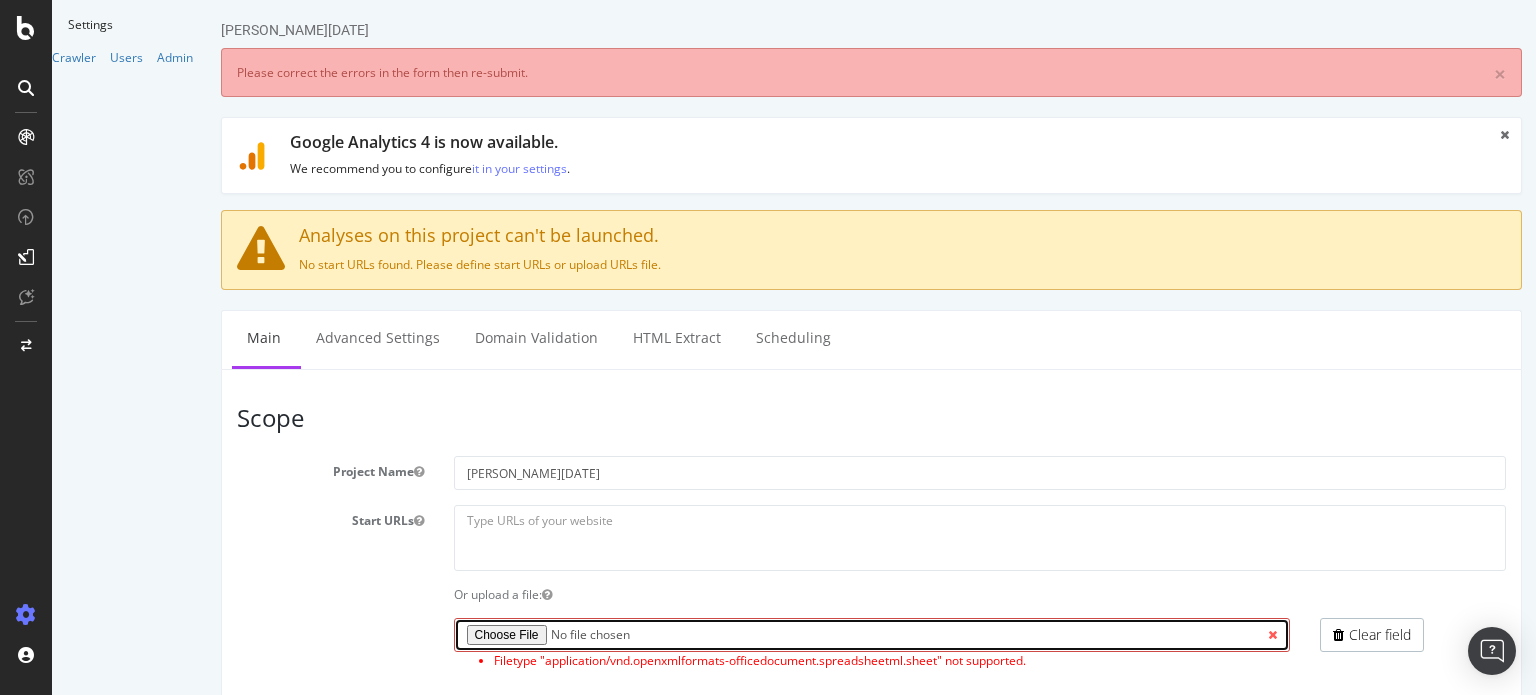 type on "C:\fakepath\kw-noel-arbo.txt" 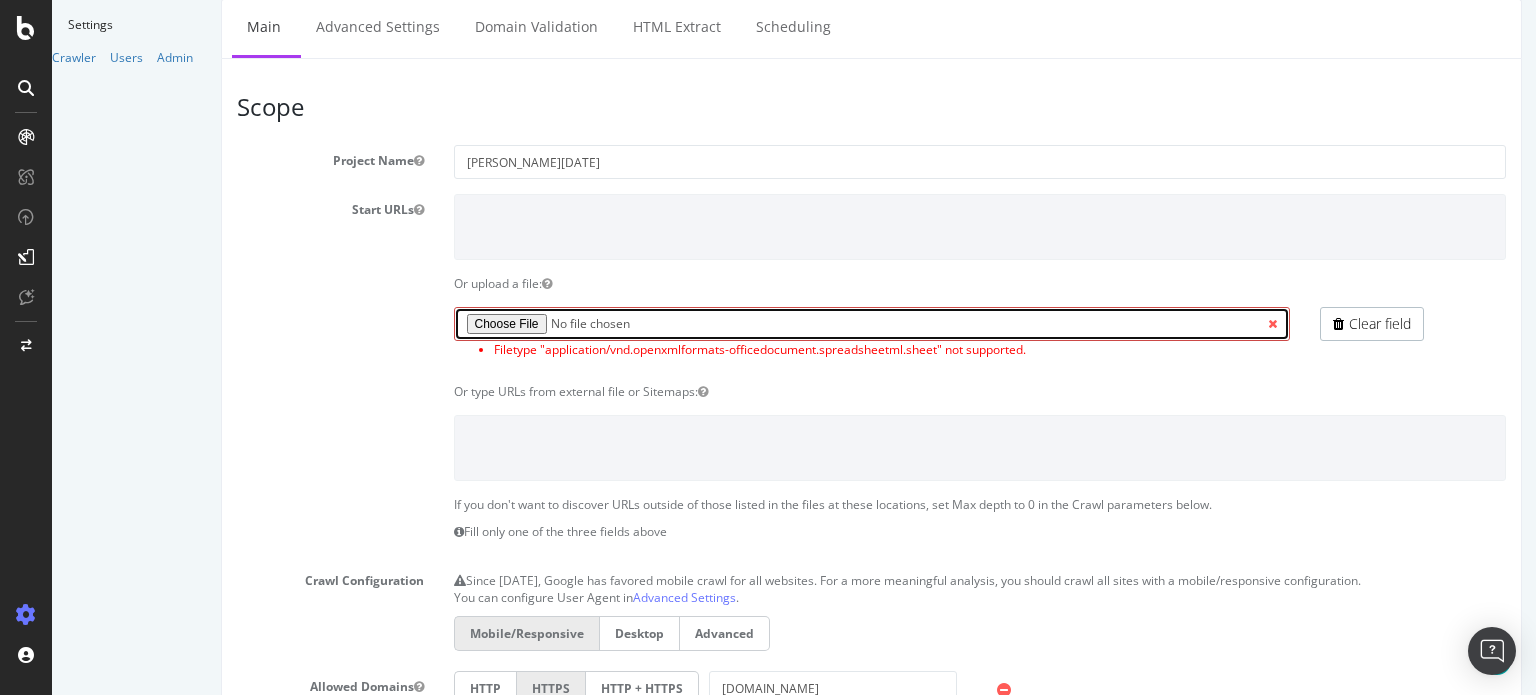 scroll, scrollTop: 1185, scrollLeft: 0, axis: vertical 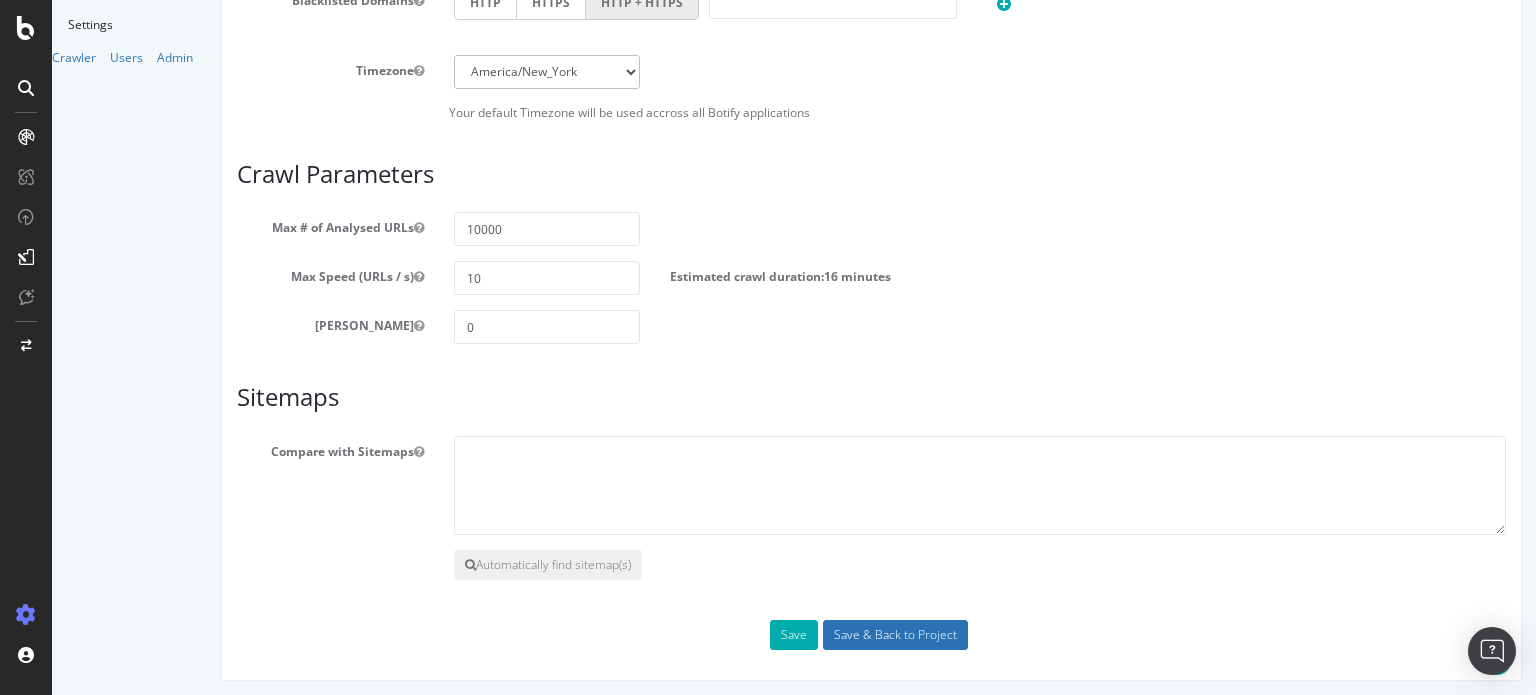 click on "Save & Back to Project" at bounding box center (895, 635) 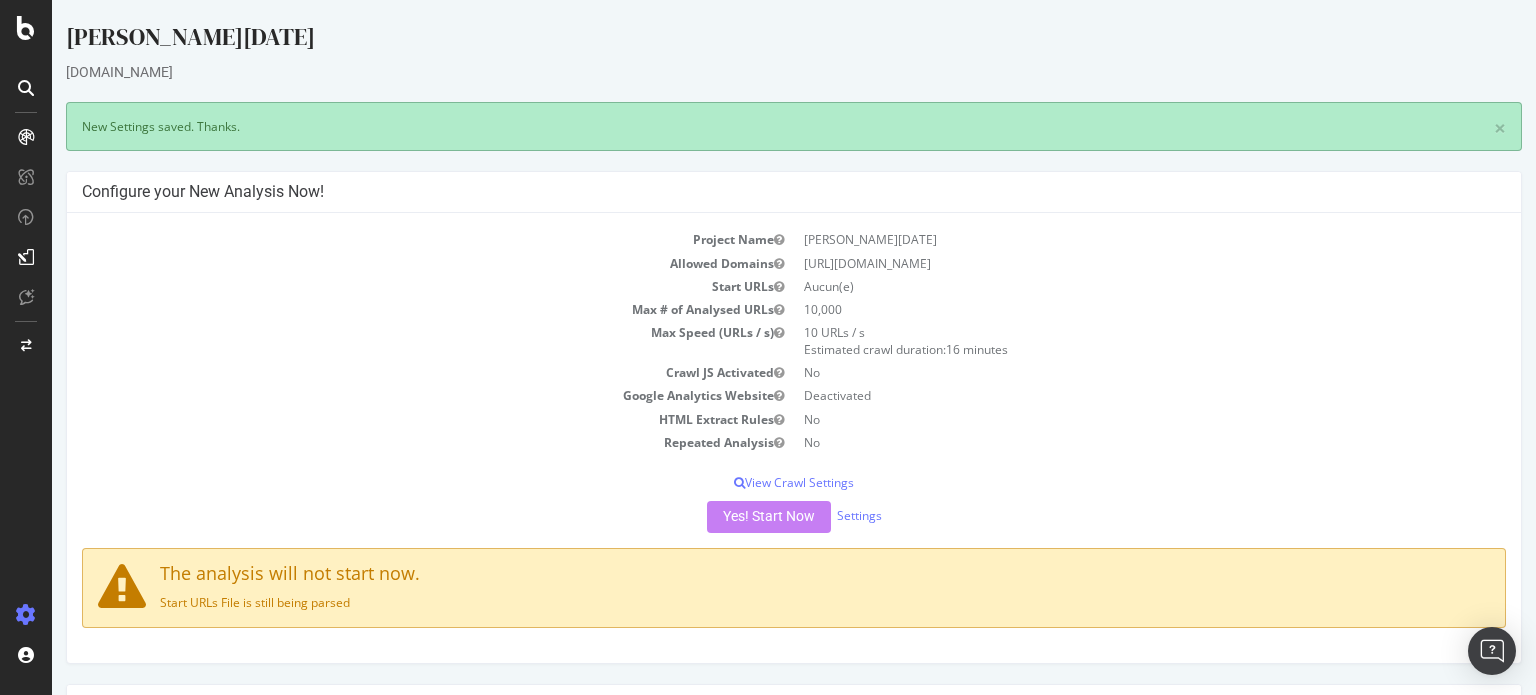 scroll, scrollTop: 0, scrollLeft: 0, axis: both 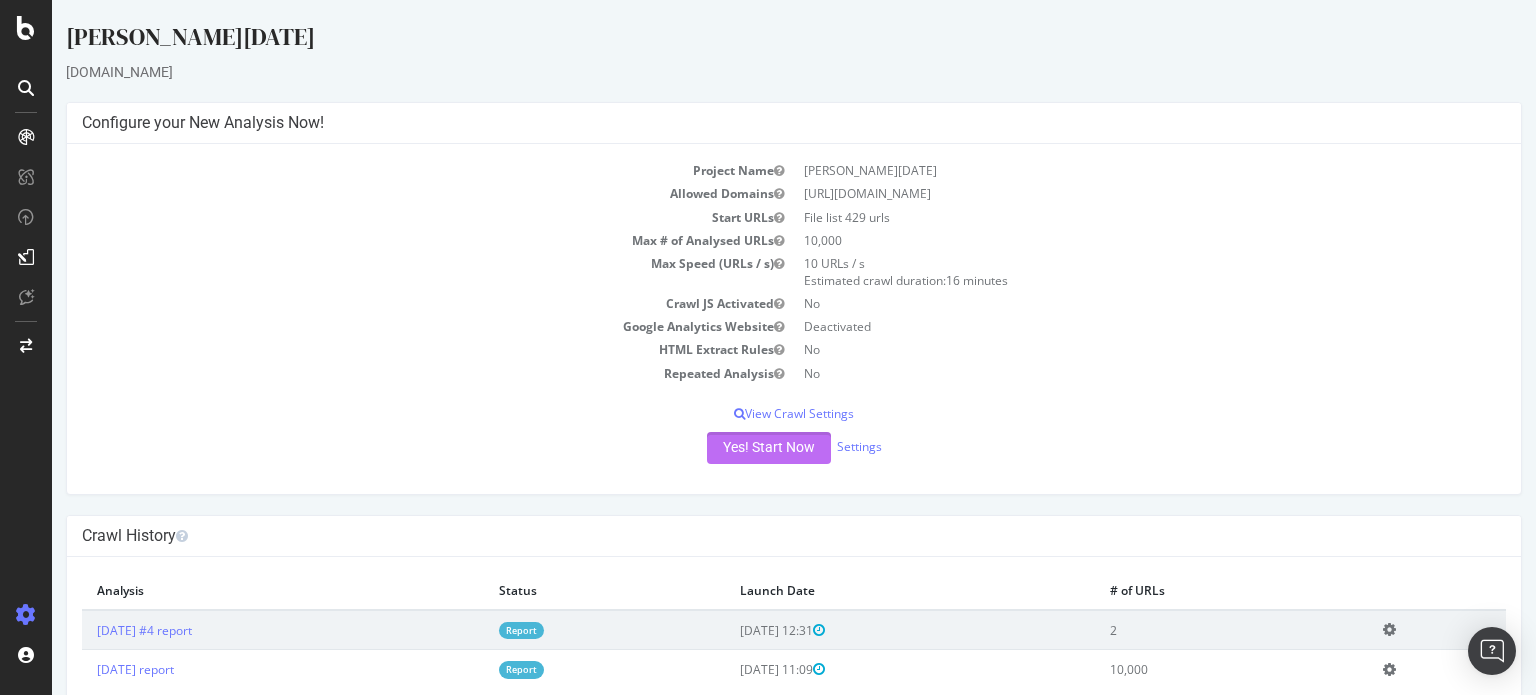 click on "Yes! Start Now" at bounding box center (769, 448) 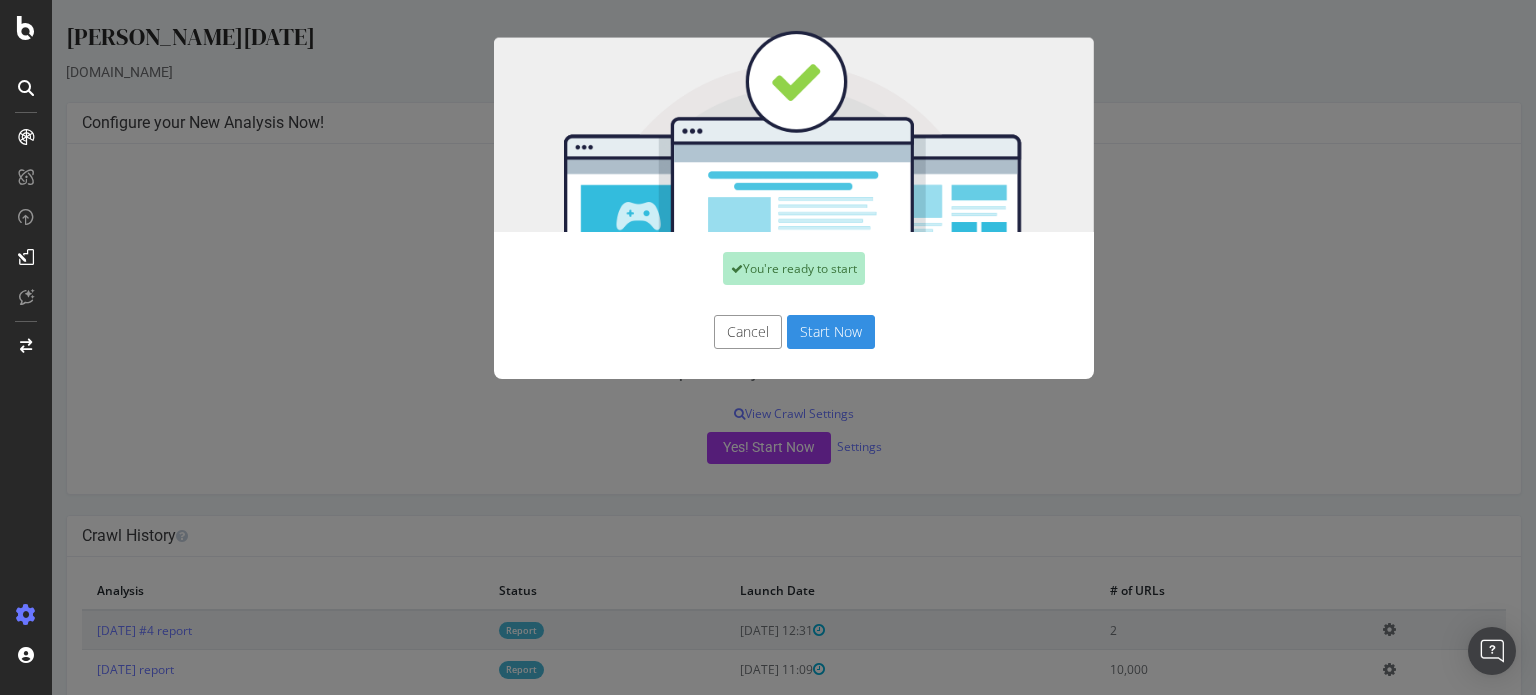 click on "You're ready to start
Cancel
Start Now" at bounding box center (794, 347) 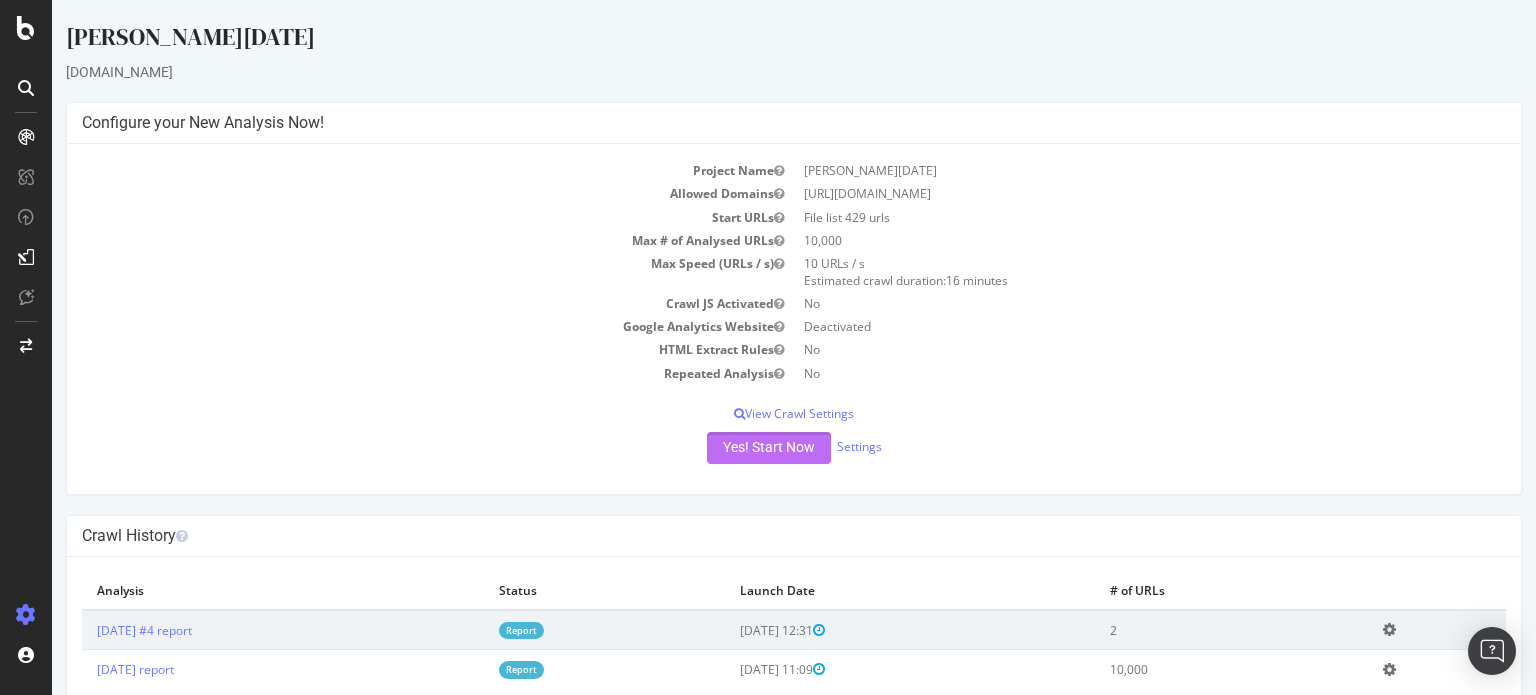 click on "Yes! Start Now" at bounding box center (769, 448) 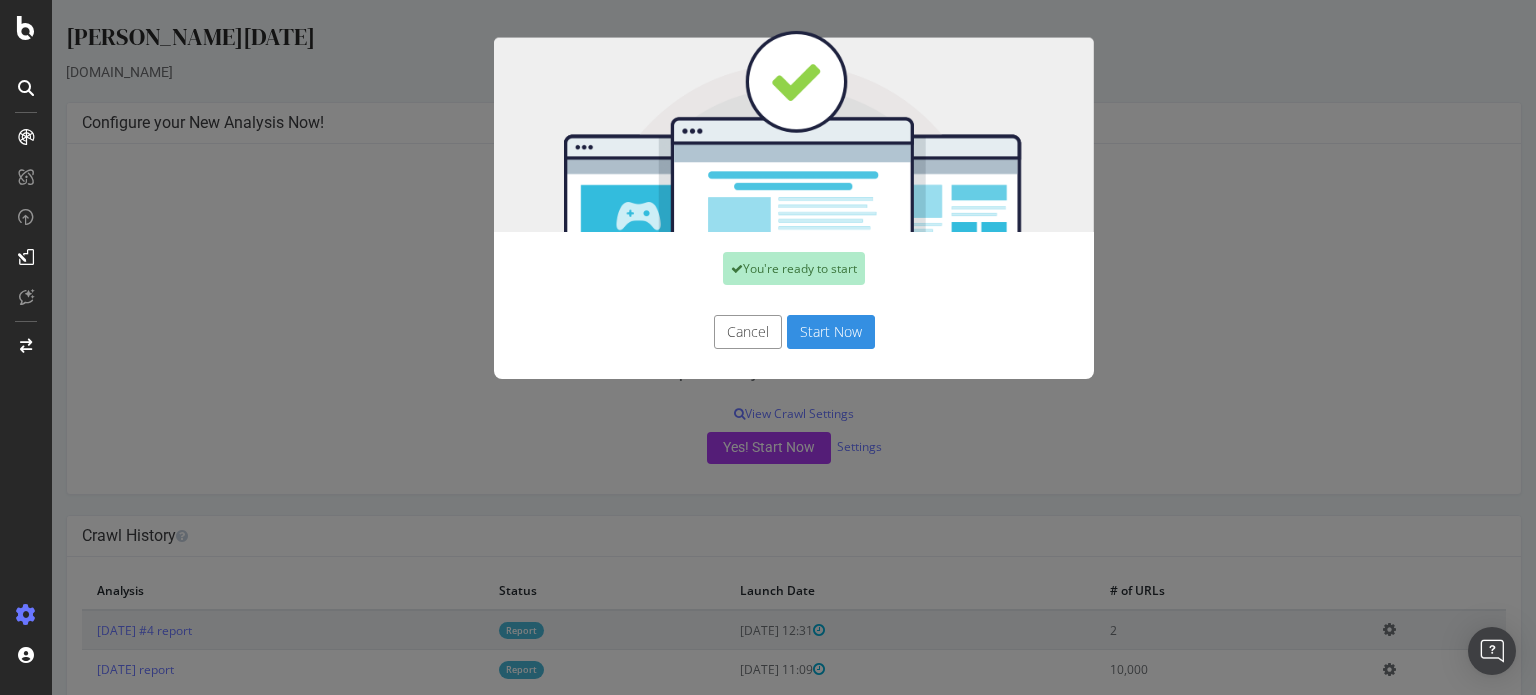 click on "Start Now" at bounding box center [831, 332] 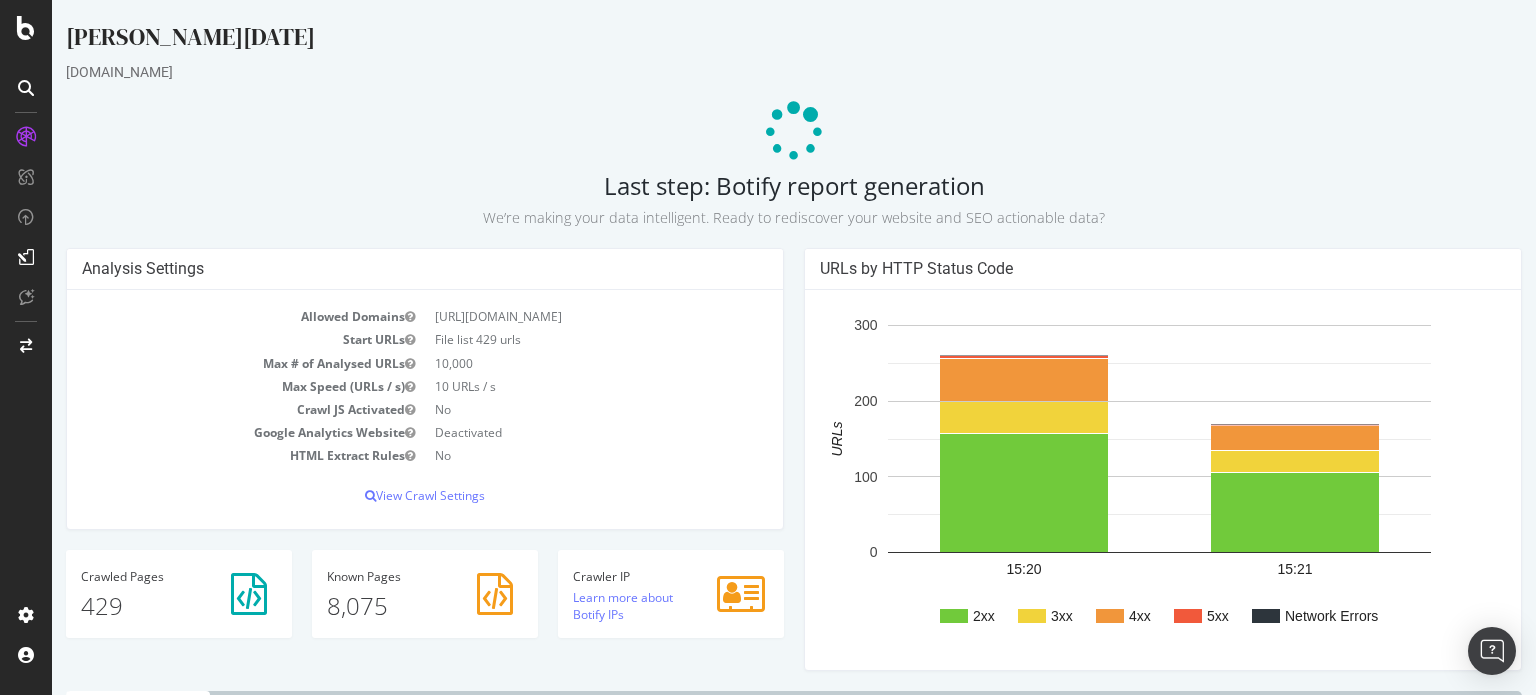 scroll, scrollTop: 0, scrollLeft: 0, axis: both 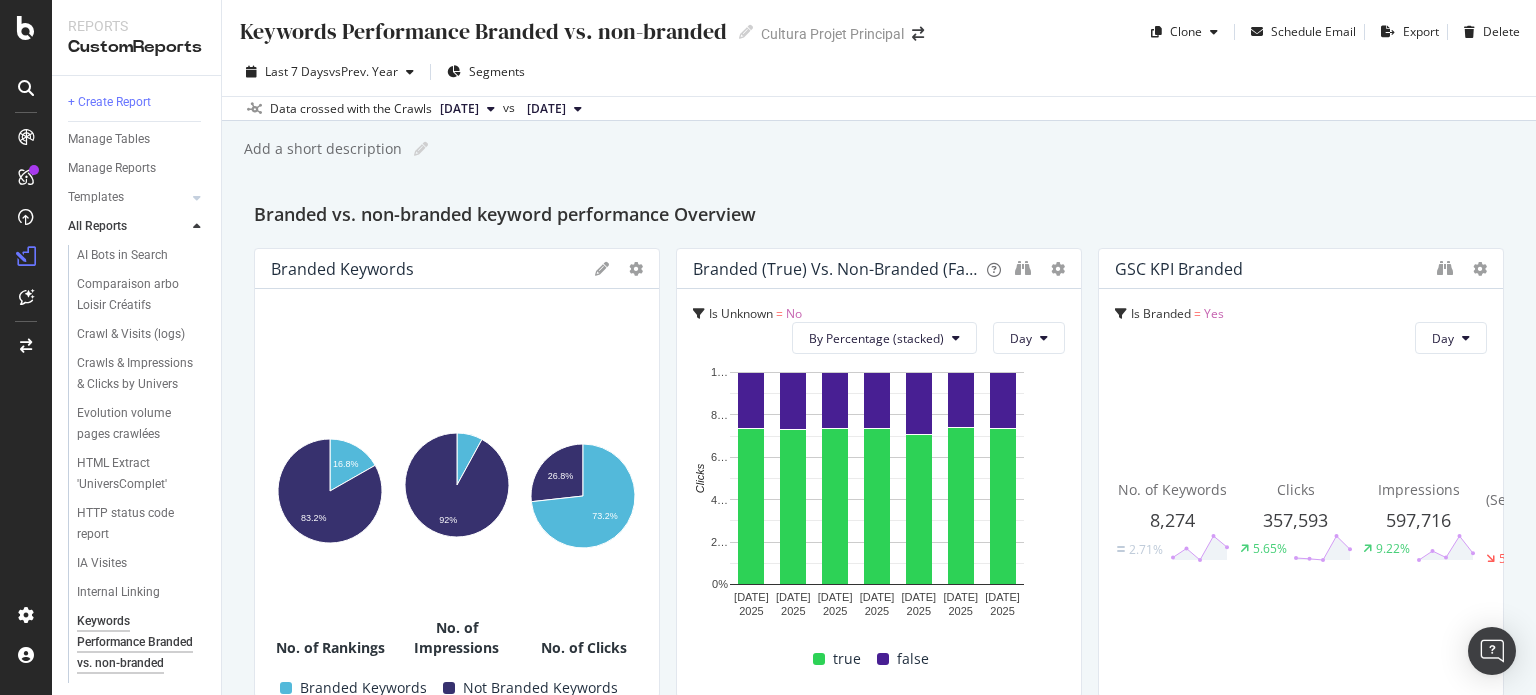 click on "[DATE]" at bounding box center [467, 109] 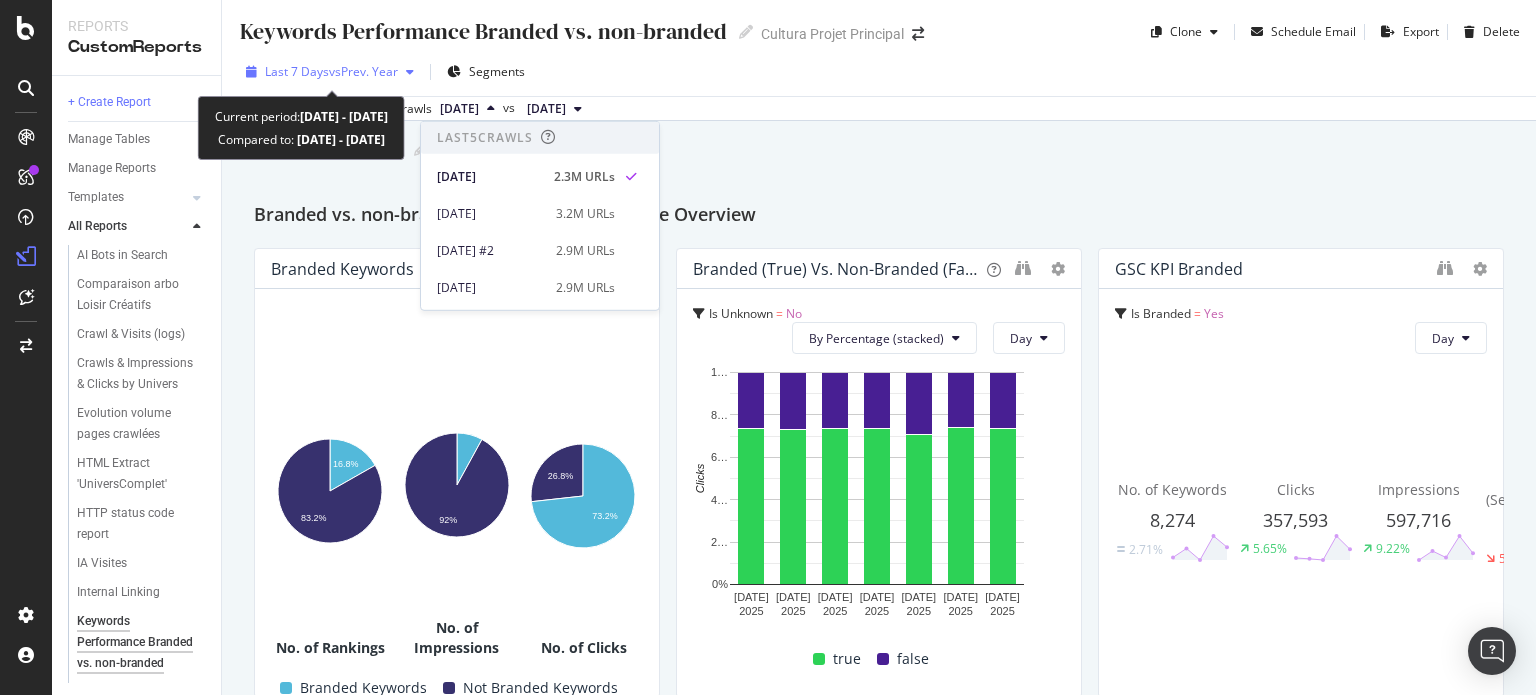 click on "vs  Prev. Year" at bounding box center [363, 71] 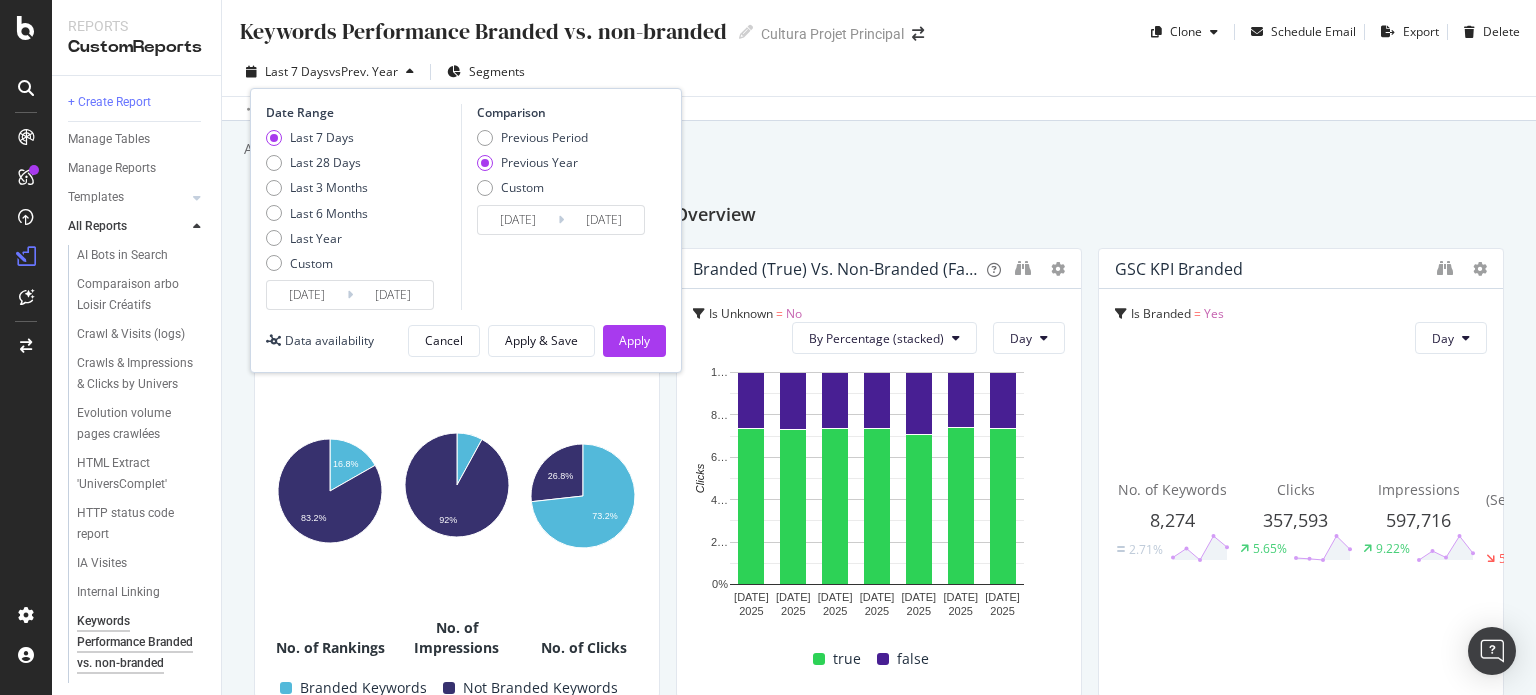 click on "2025/07/02" at bounding box center [307, 295] 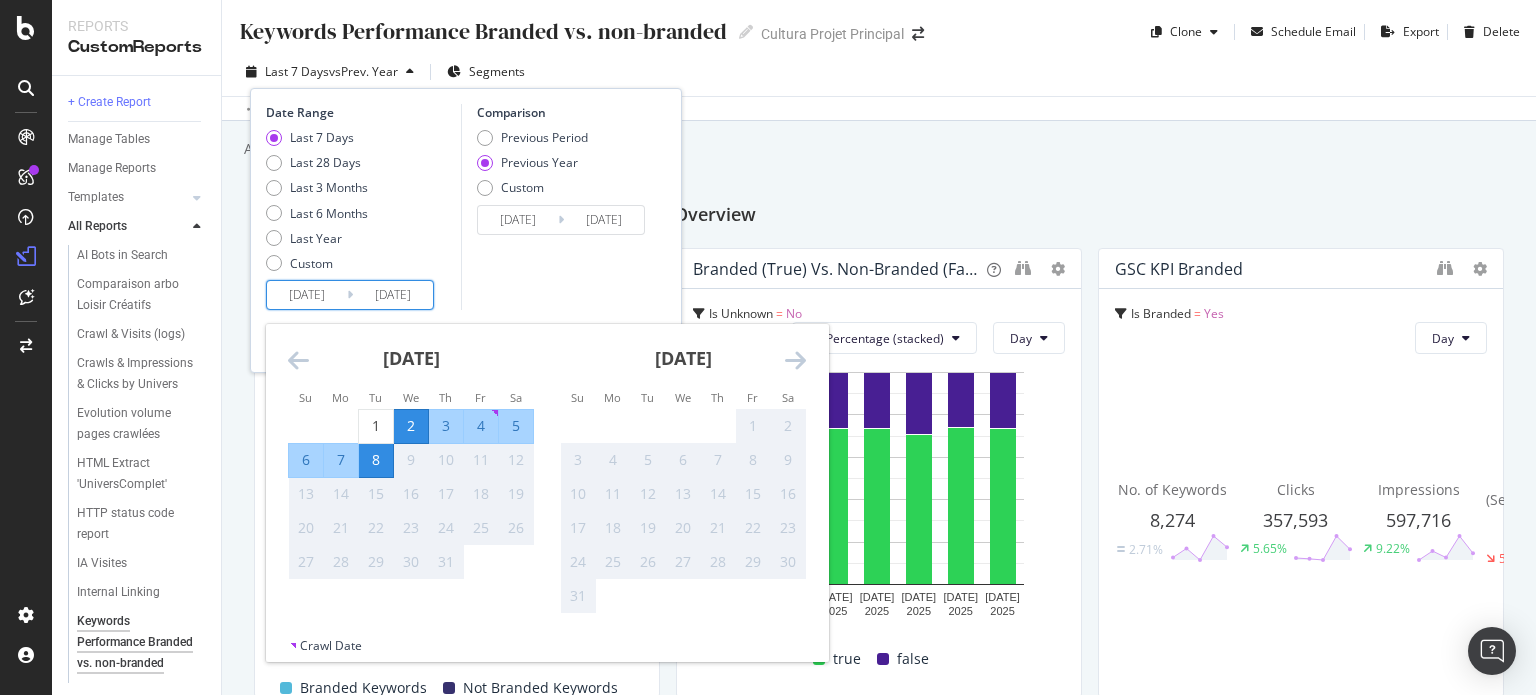 click at bounding box center [298, 360] 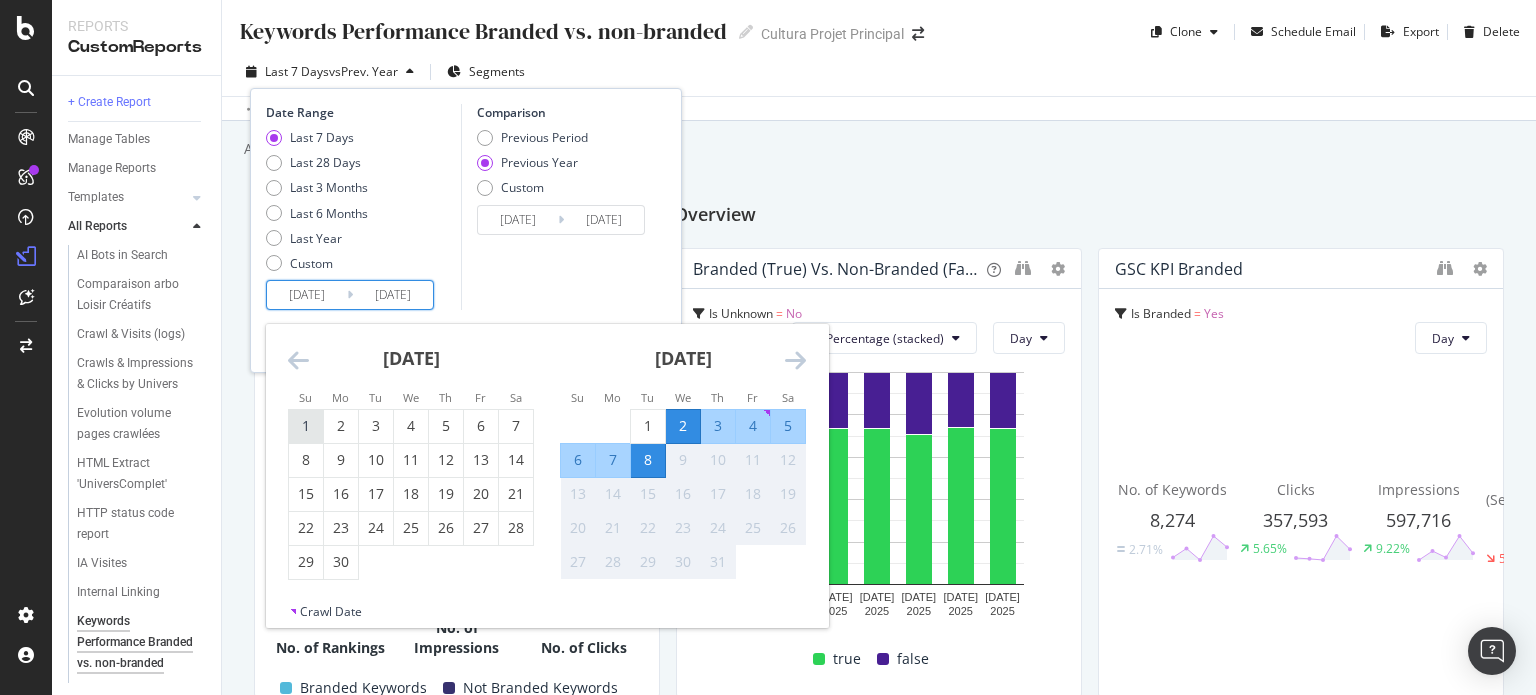 click on "1" at bounding box center [306, 426] 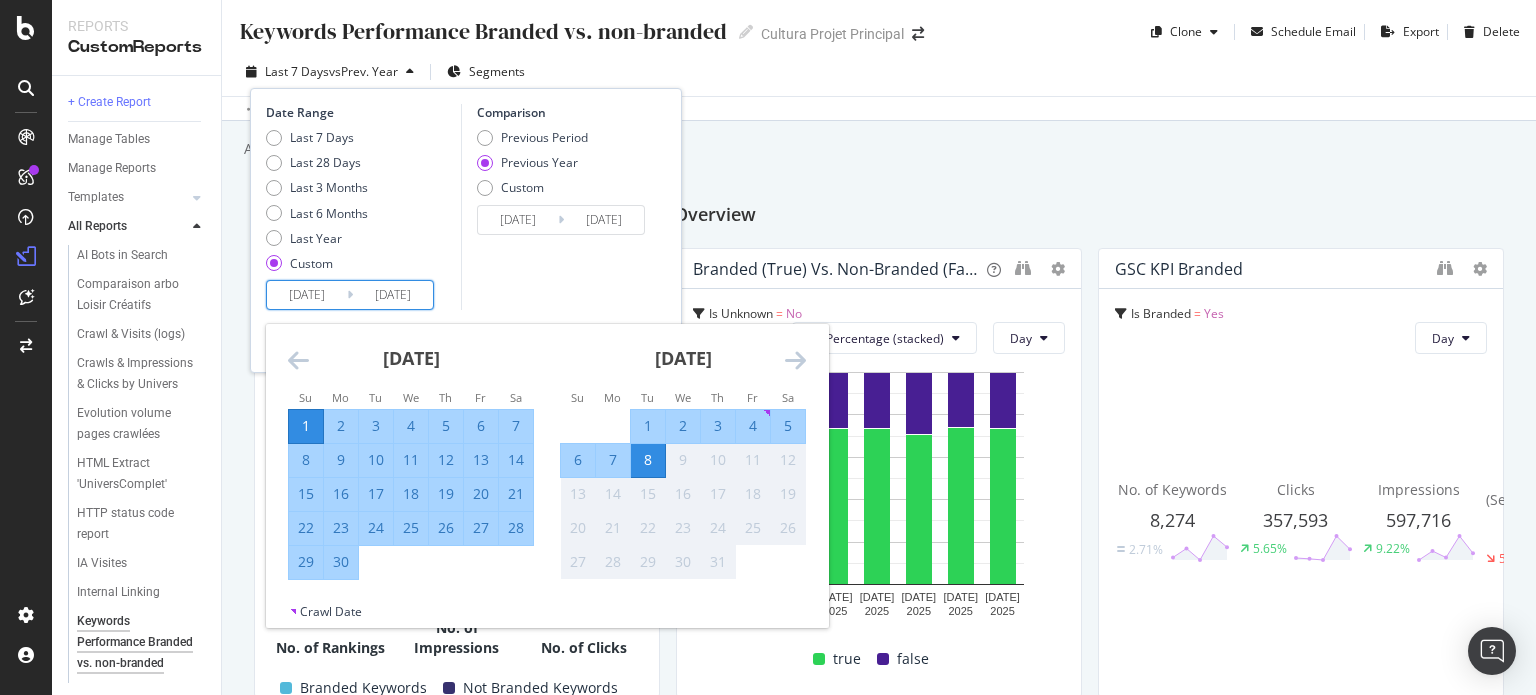 click on "30" at bounding box center [341, 562] 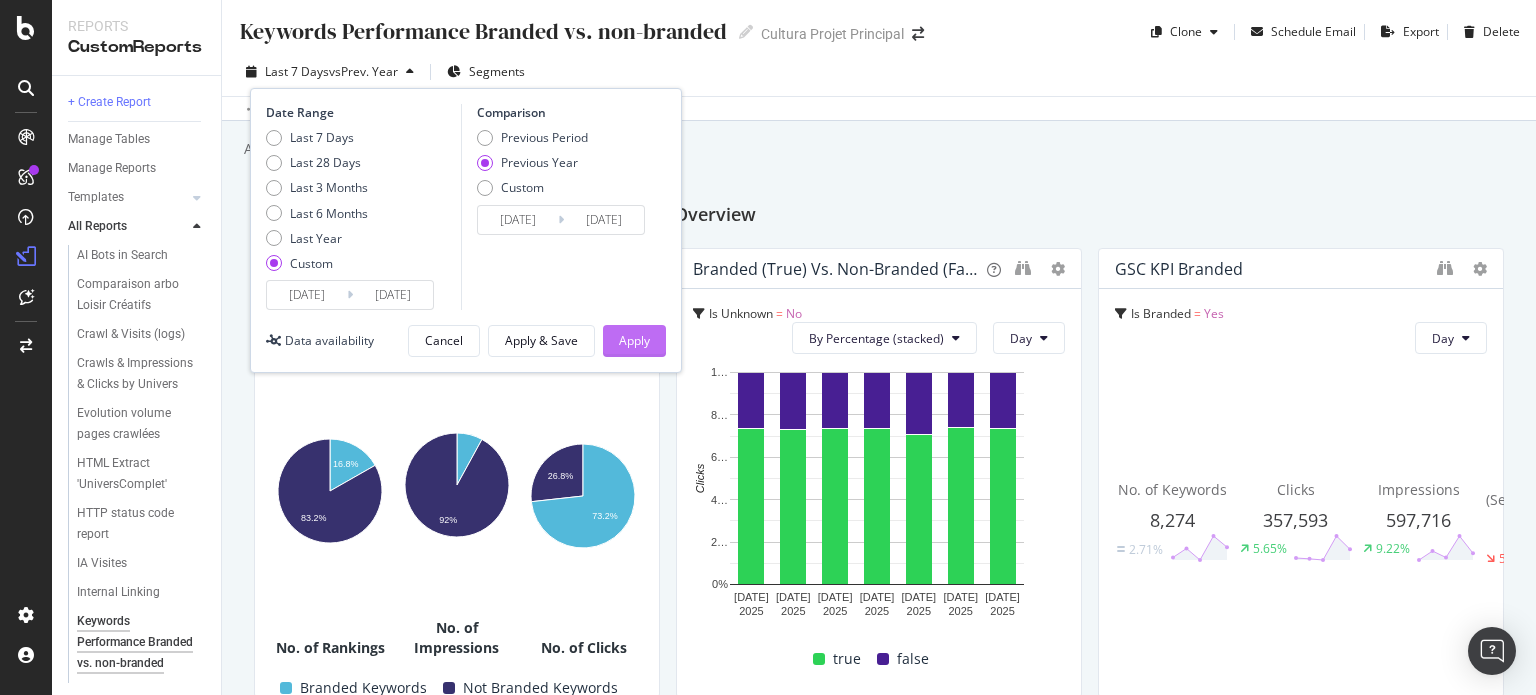 click on "Apply" at bounding box center [634, 340] 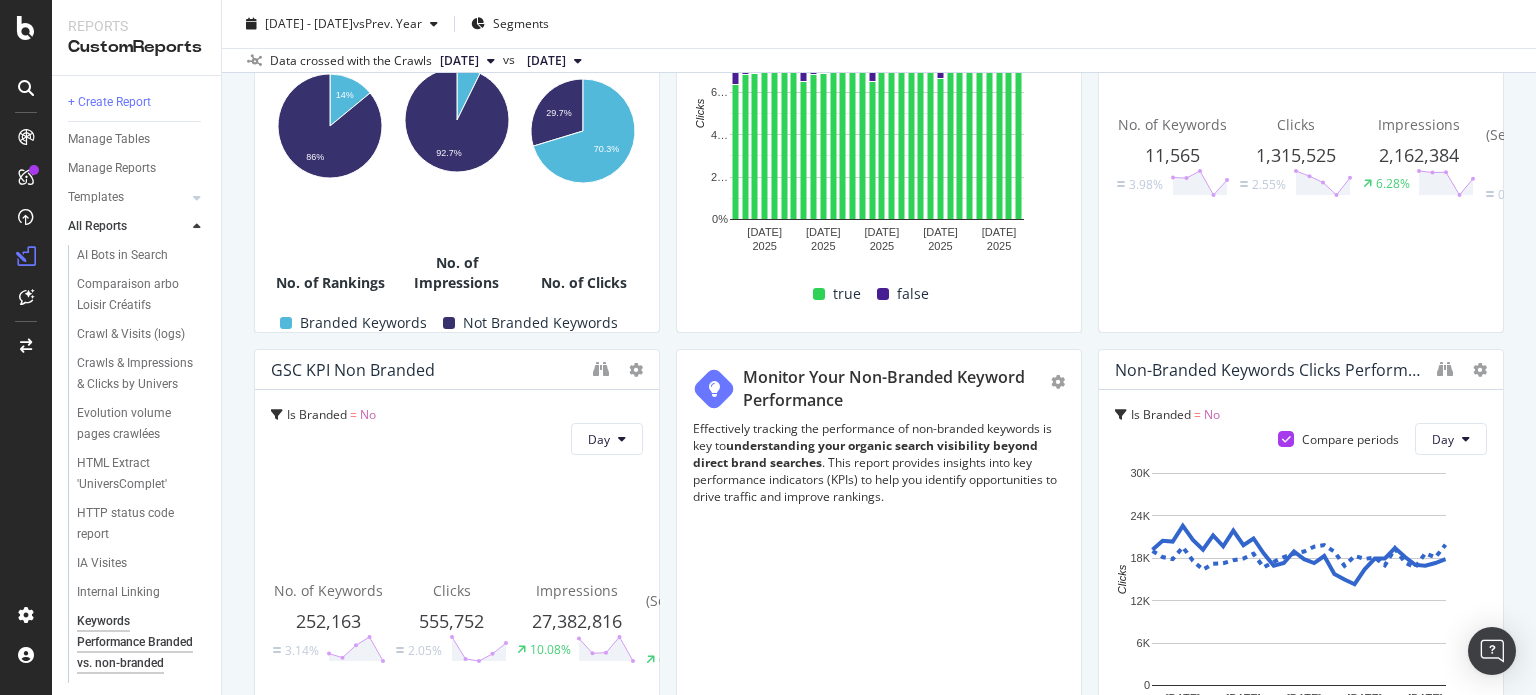 scroll, scrollTop: 286, scrollLeft: 0, axis: vertical 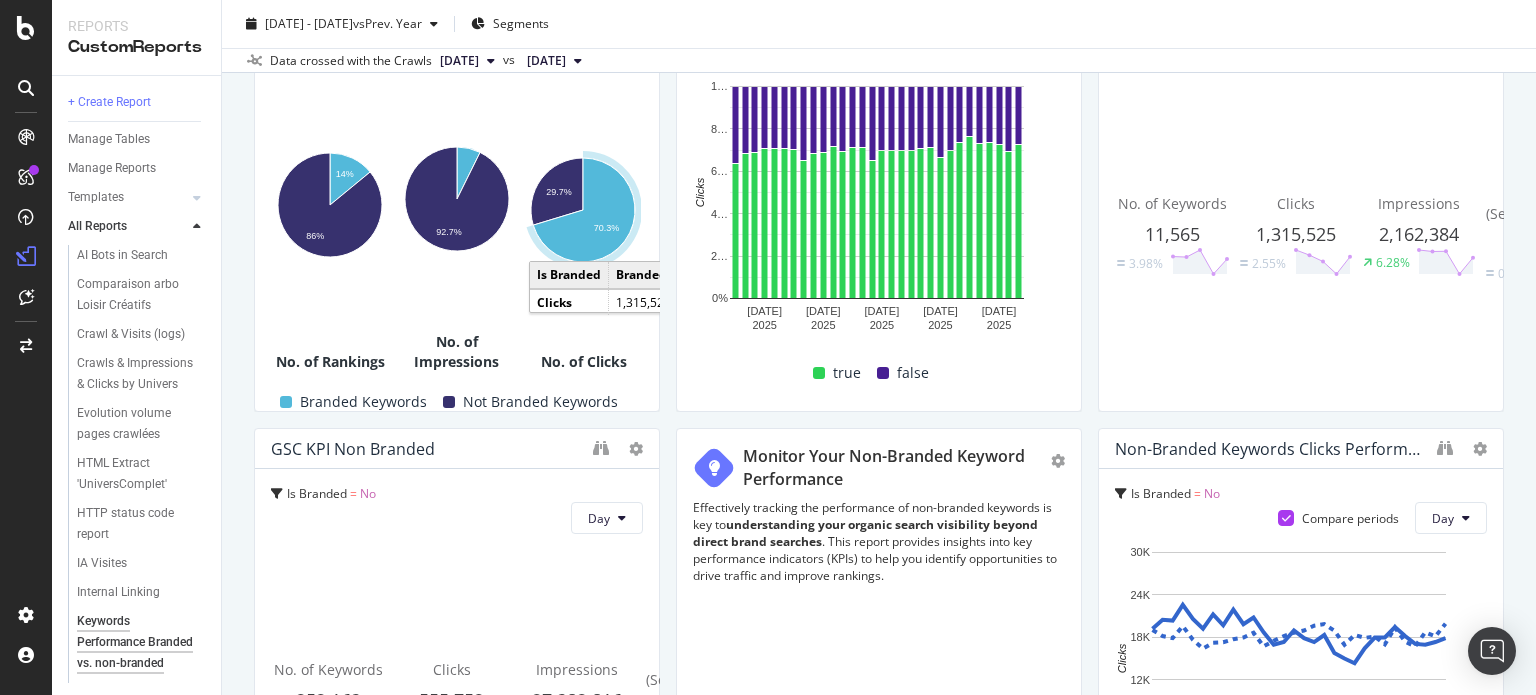 type 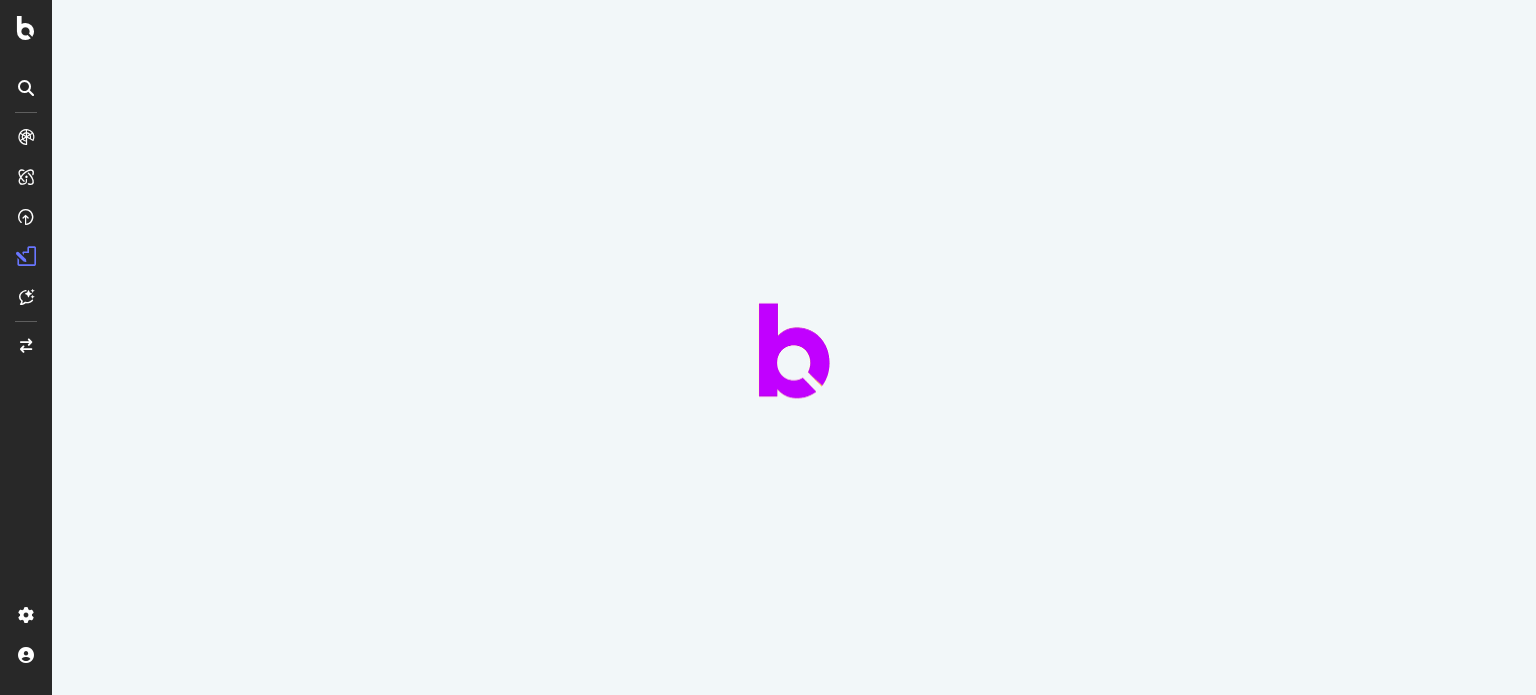 scroll, scrollTop: 0, scrollLeft: 0, axis: both 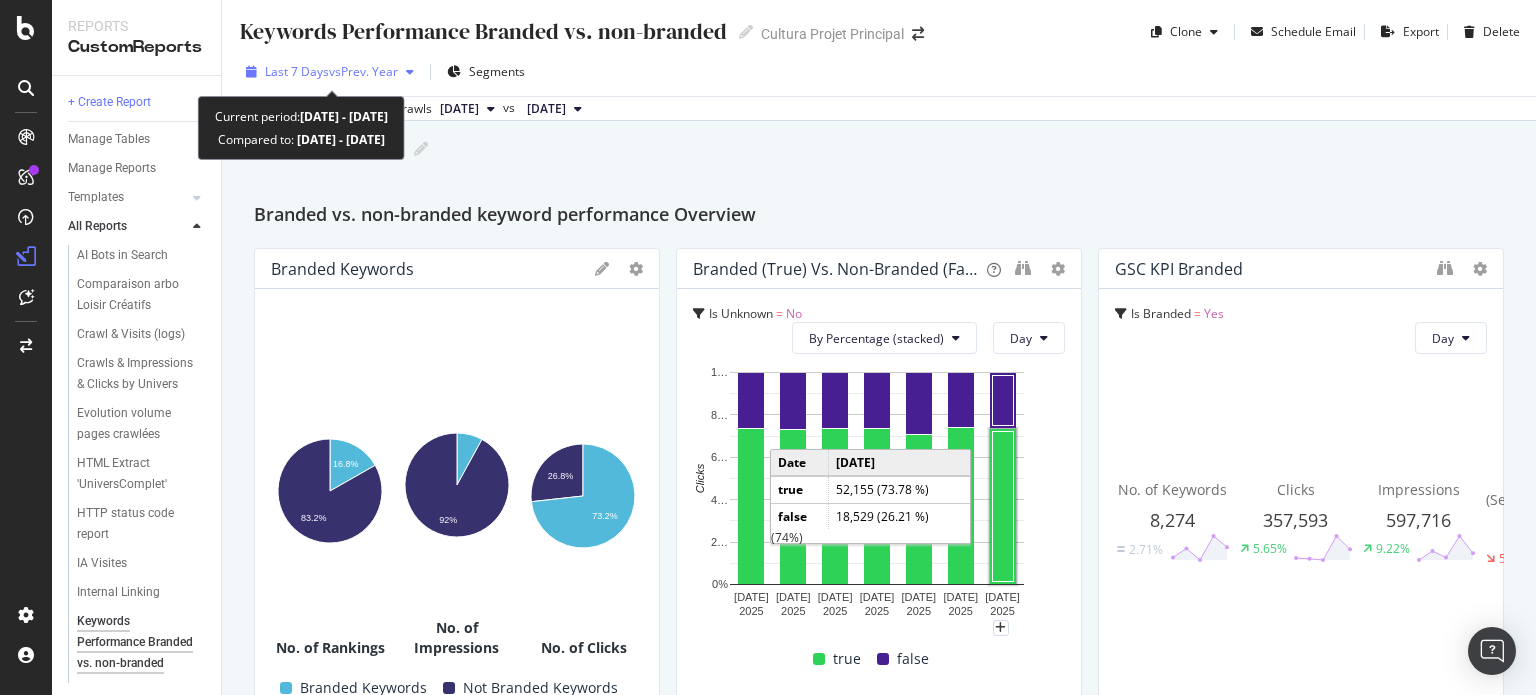 click on "Last 7 Days  vs  Prev. Year" at bounding box center (330, 72) 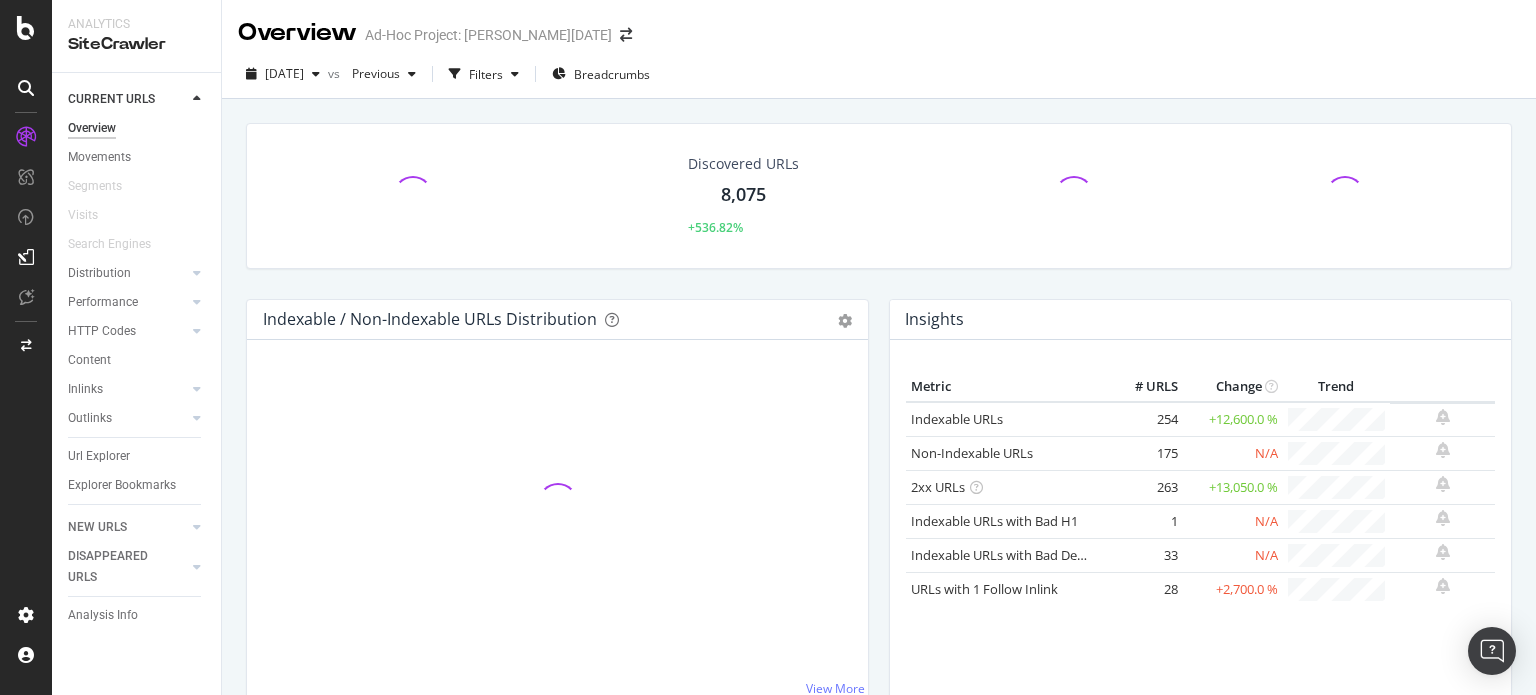 scroll, scrollTop: 0, scrollLeft: 0, axis: both 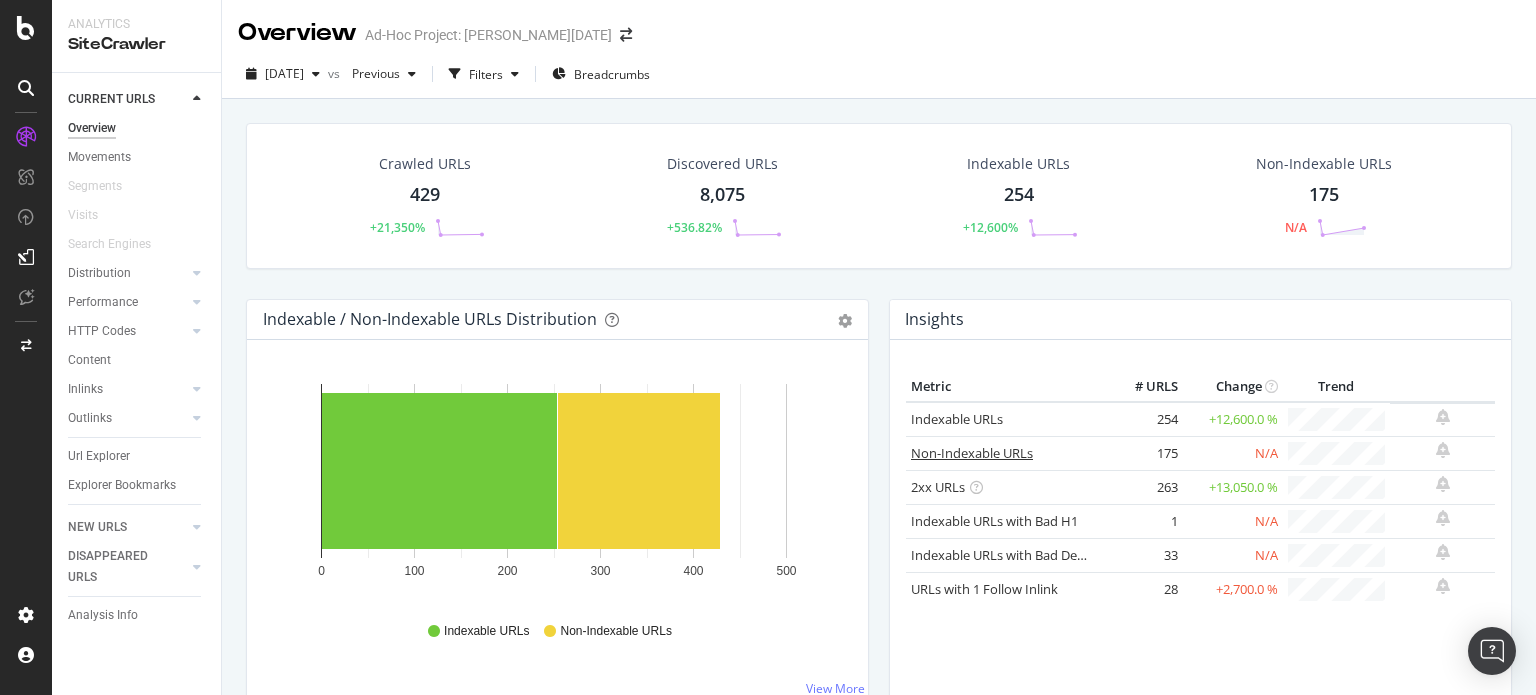 click on "Non-Indexable URLs" at bounding box center (972, 453) 